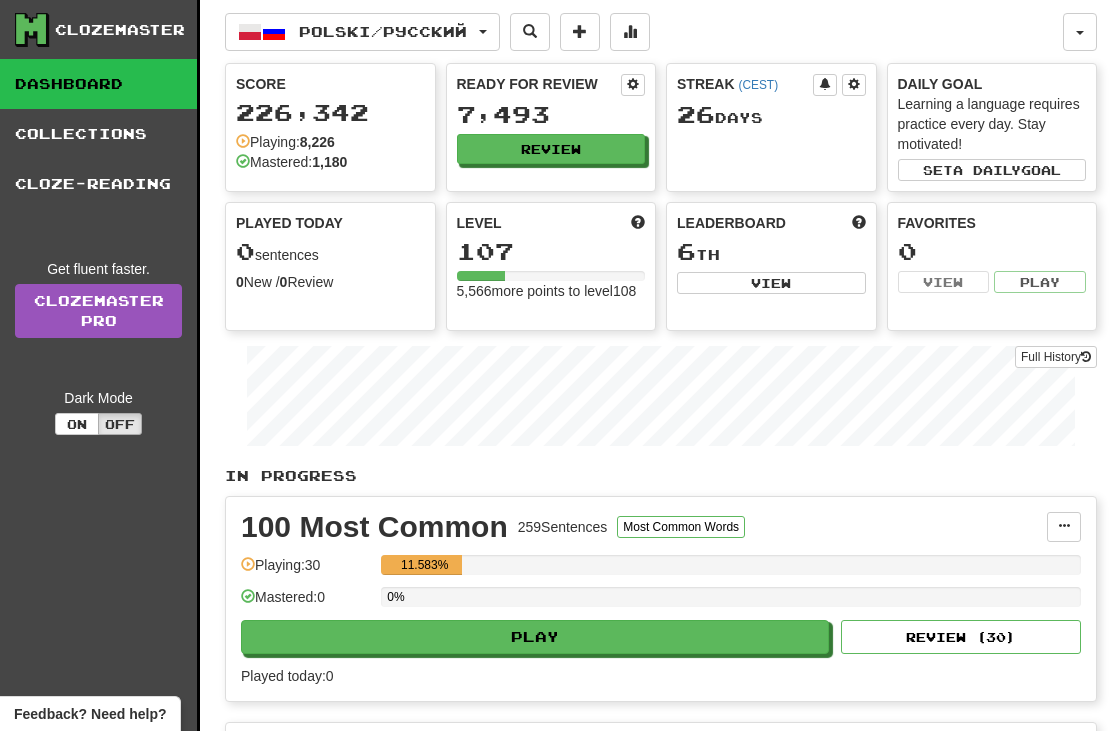 scroll, scrollTop: 0, scrollLeft: 0, axis: both 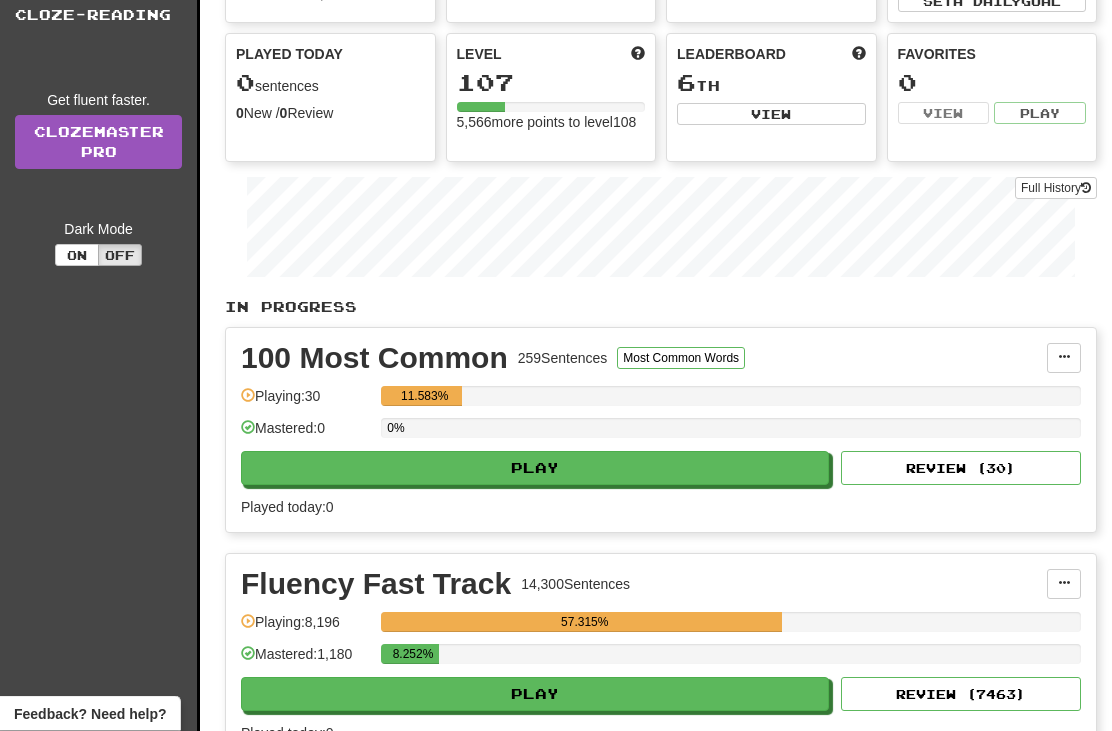 click on "Play" at bounding box center (535, 695) 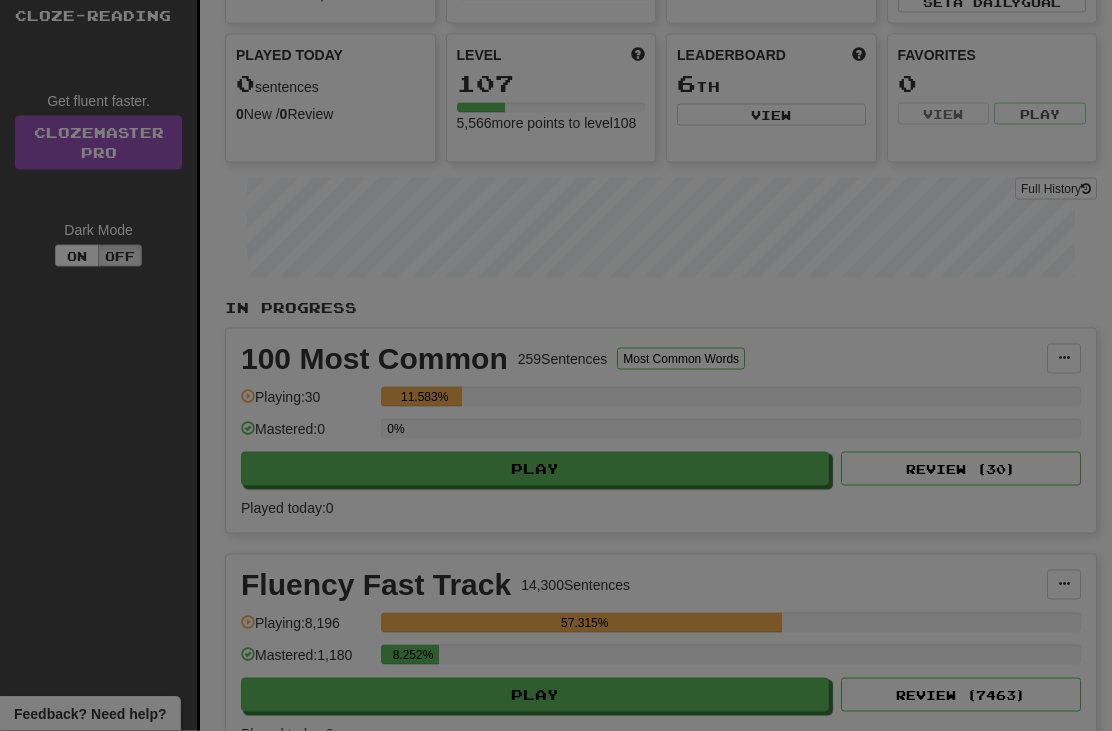 scroll, scrollTop: 169, scrollLeft: 0, axis: vertical 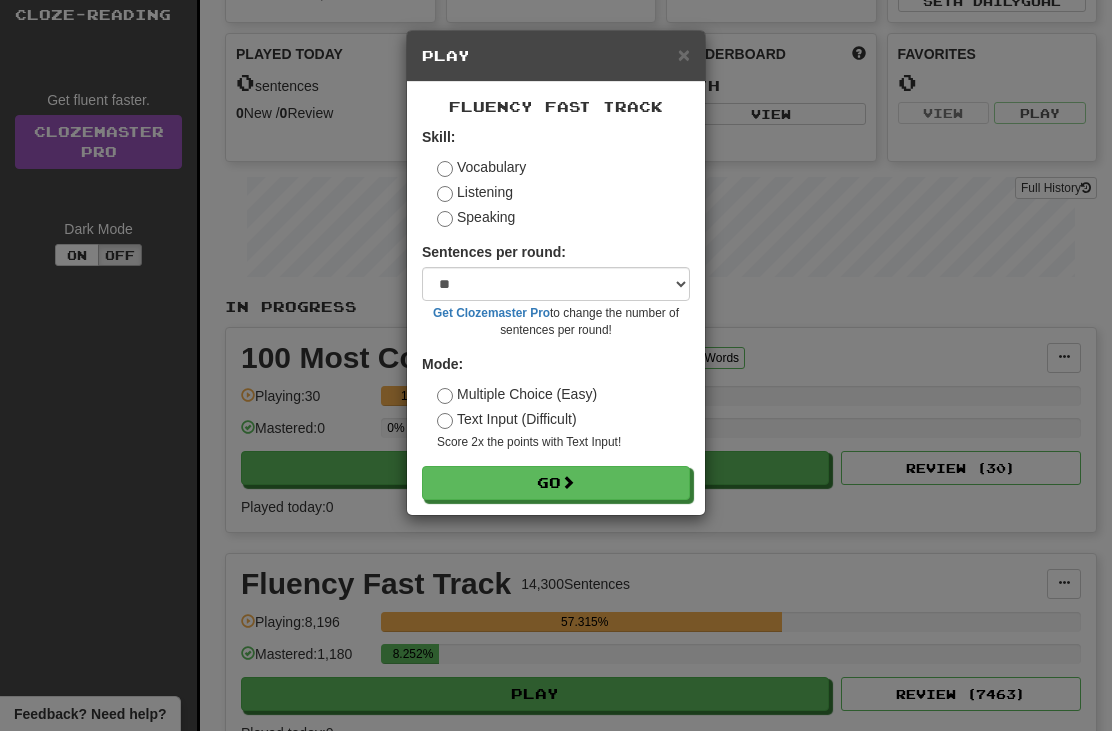 click on "Skill: Vocabulary Listening Speaking Sentences per round: * ** ** ** ** ** *** ******** Get Clozemaster Pro  to change the number of sentences per round! Mode: Multiple Choice (Easy) Text Input (Difficult) Score 2x the points with Text Input ! Go" at bounding box center [556, 313] 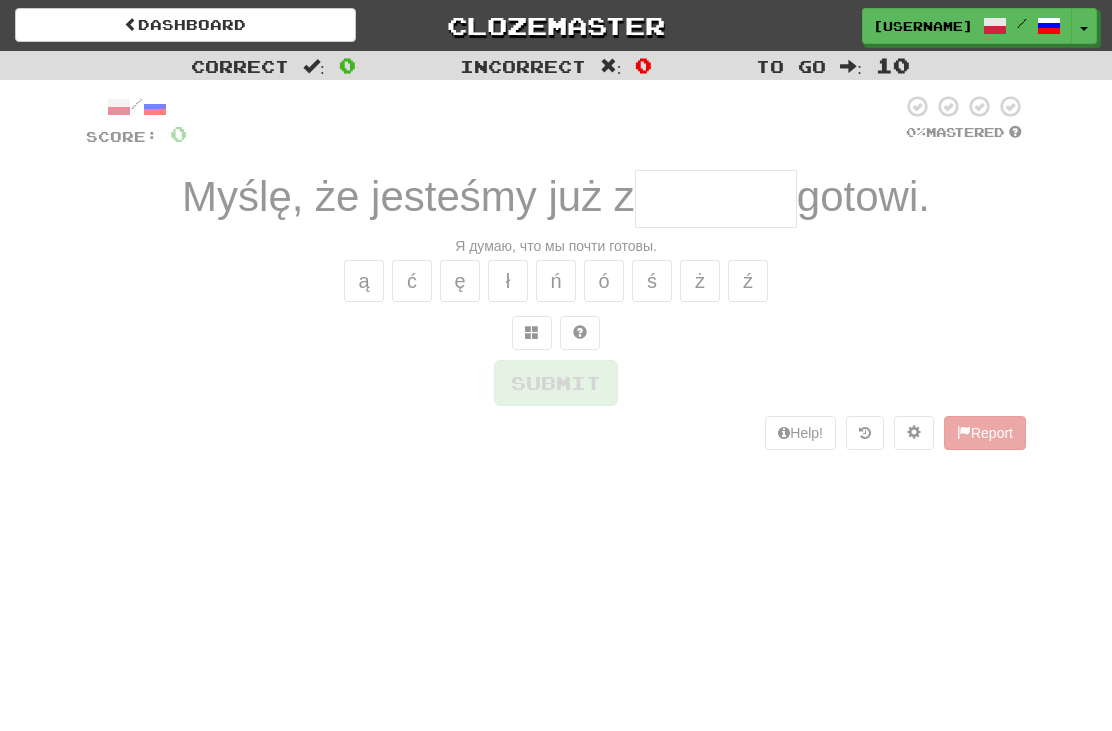 scroll, scrollTop: 0, scrollLeft: 0, axis: both 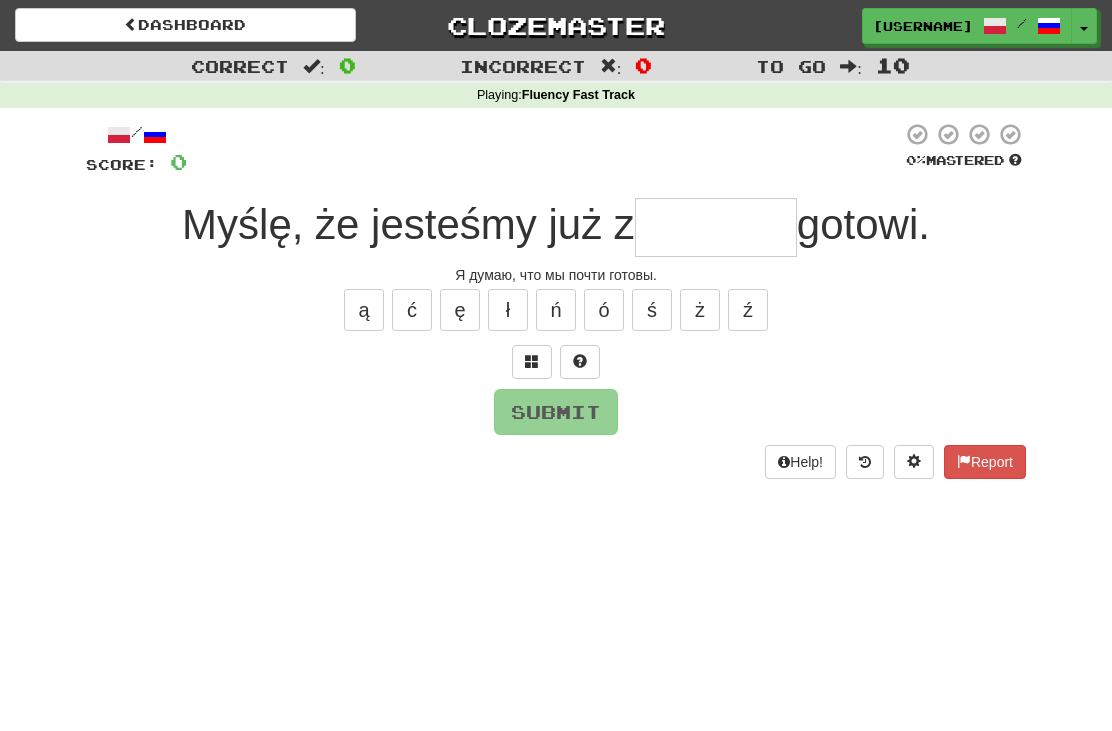click at bounding box center (716, 227) 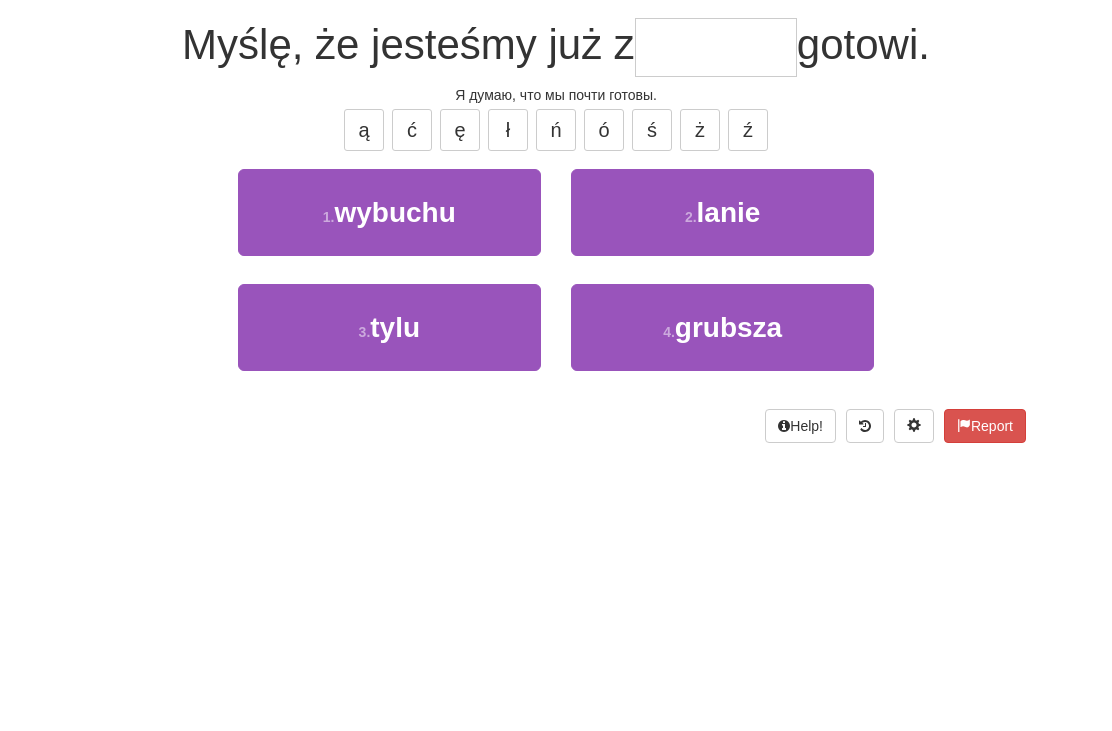 type on "*" 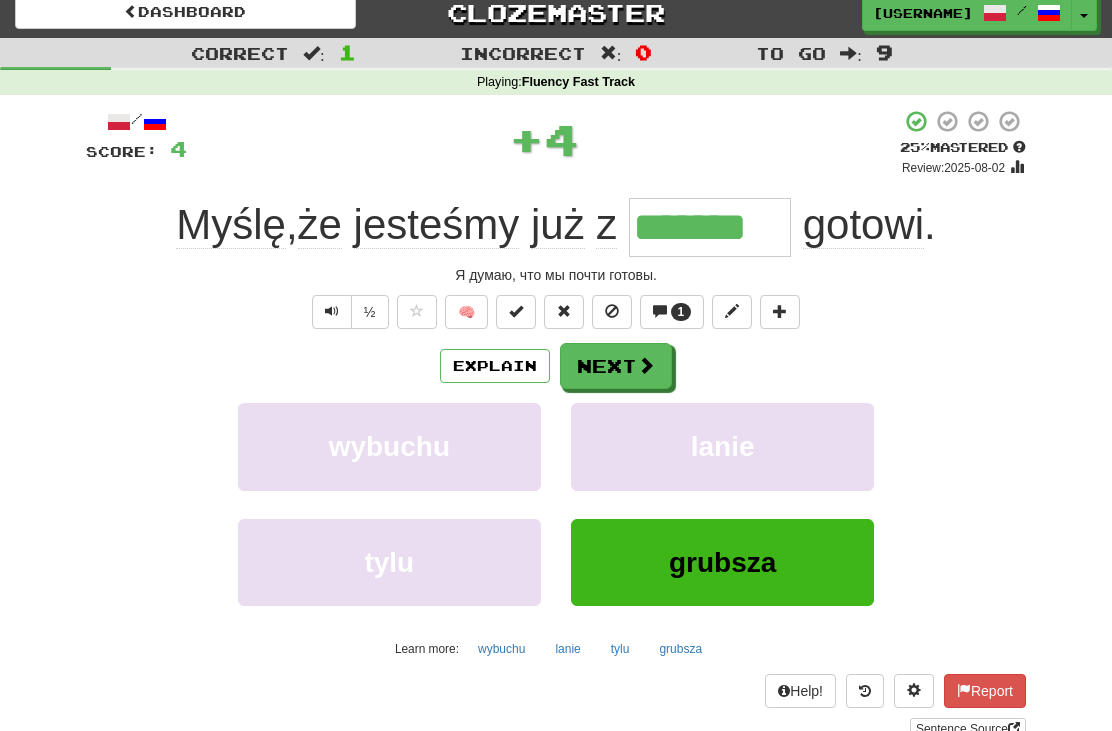 scroll, scrollTop: 5, scrollLeft: 0, axis: vertical 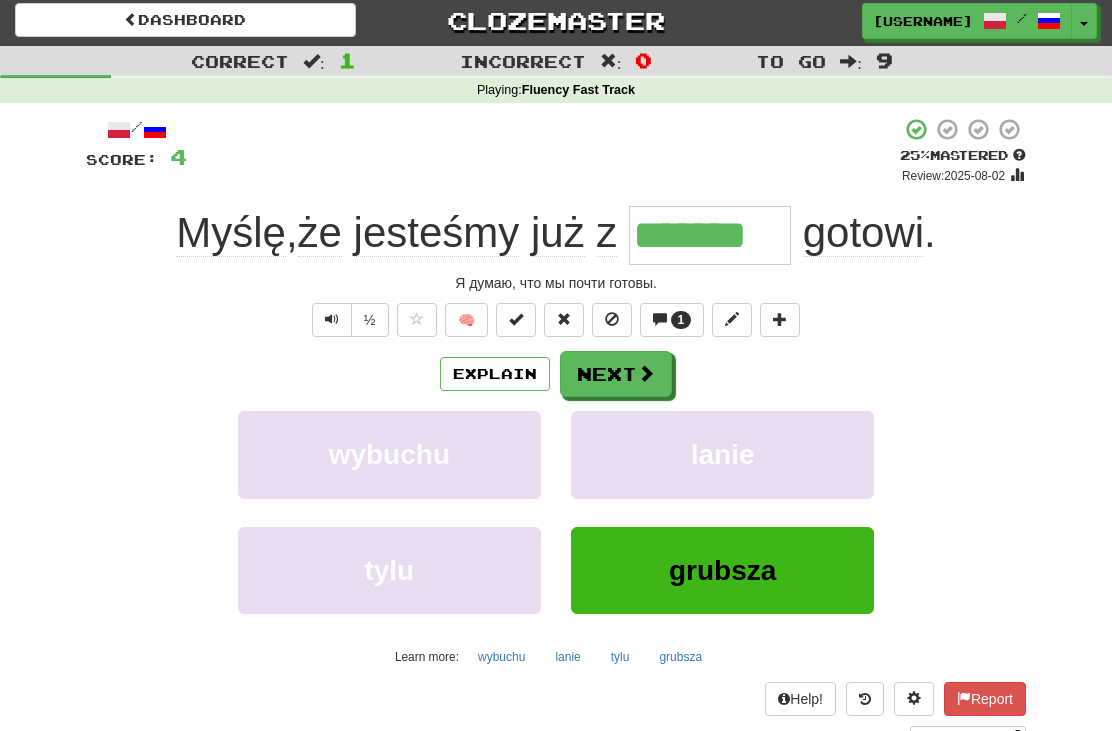 click on "1" at bounding box center [672, 320] 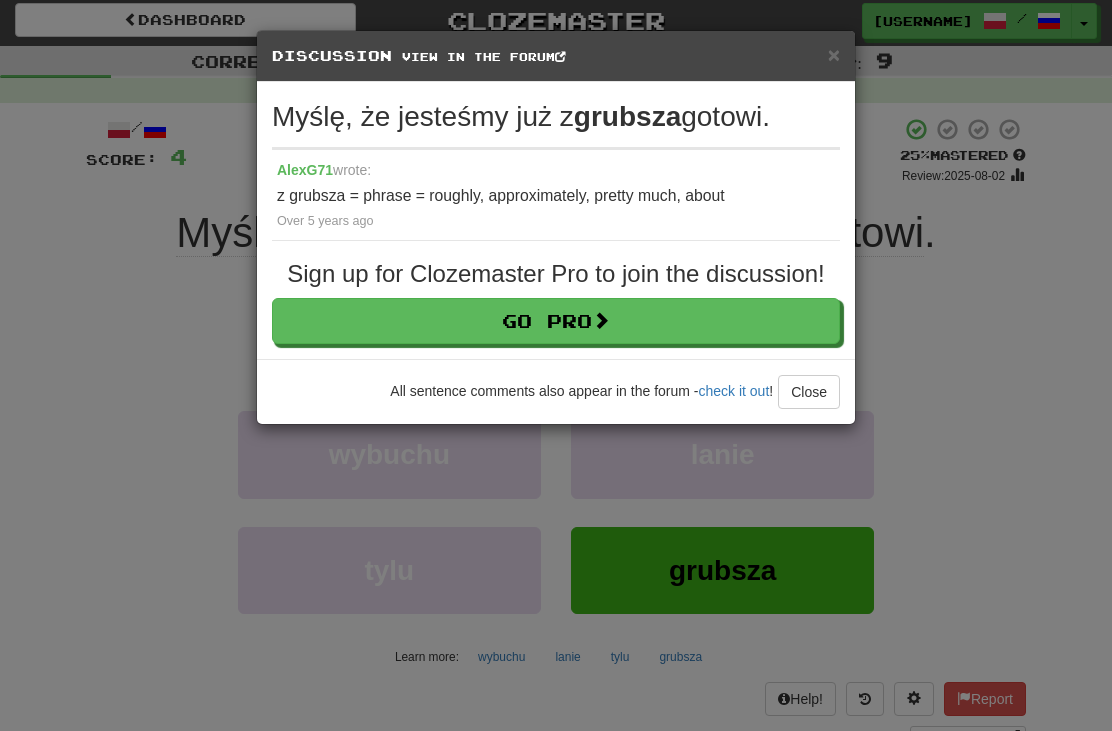 click on "Close" at bounding box center (809, 392) 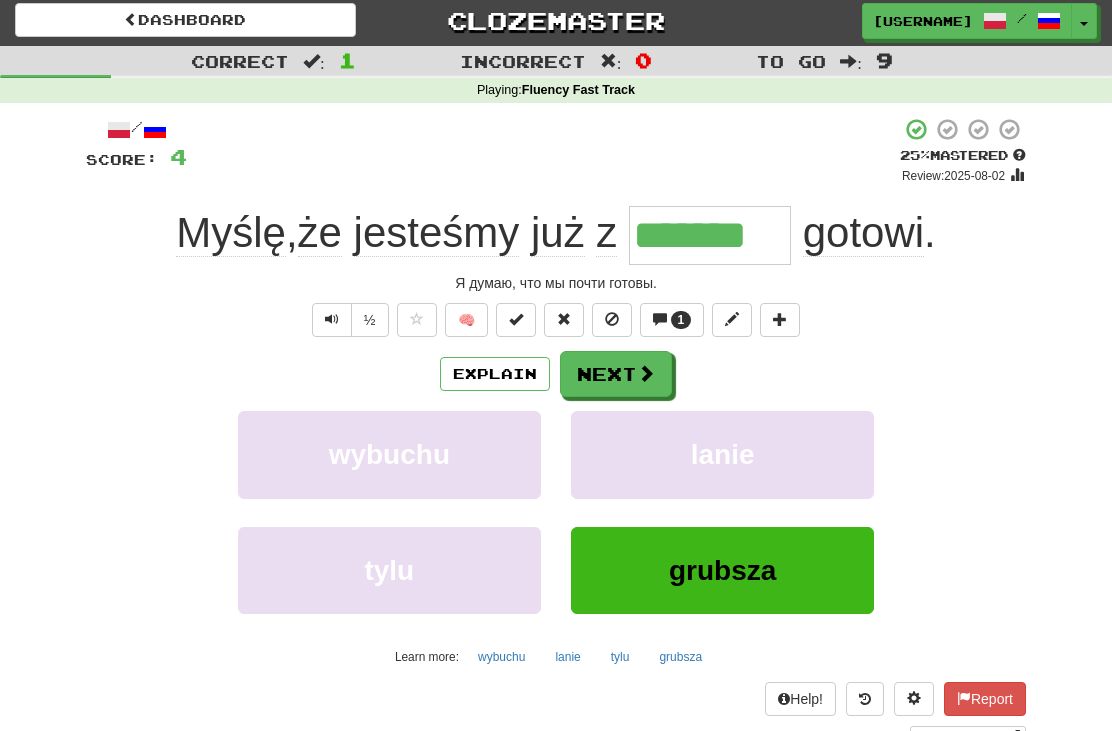click at bounding box center (646, 373) 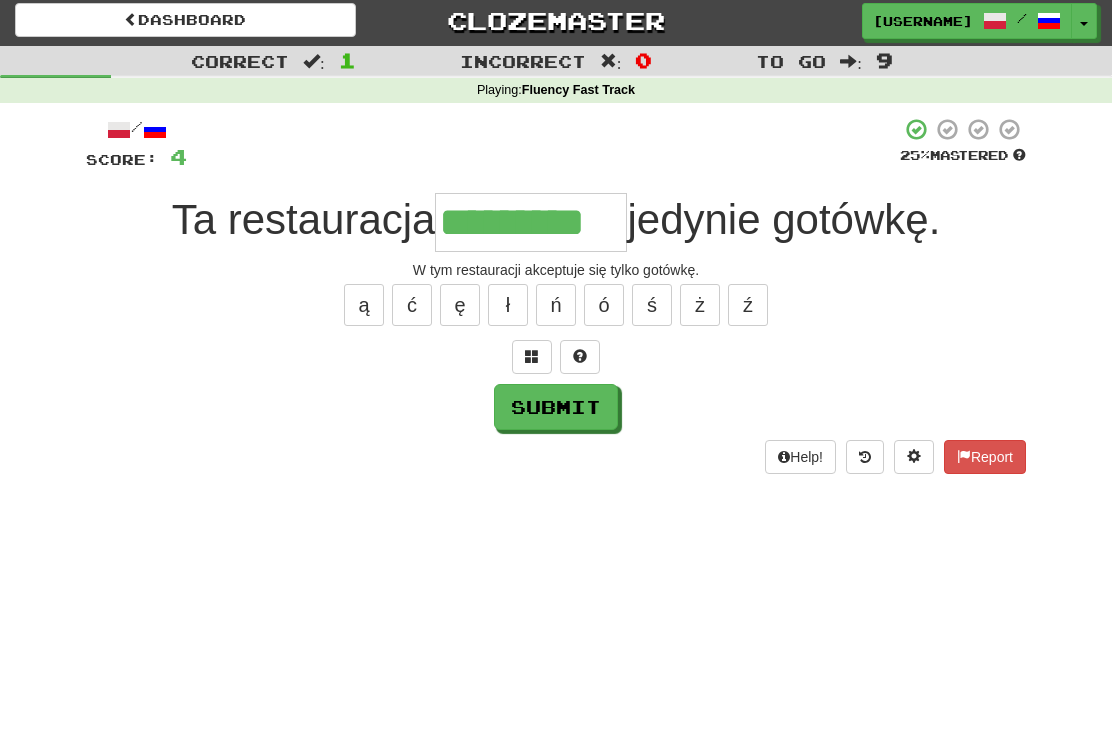 type on "*********" 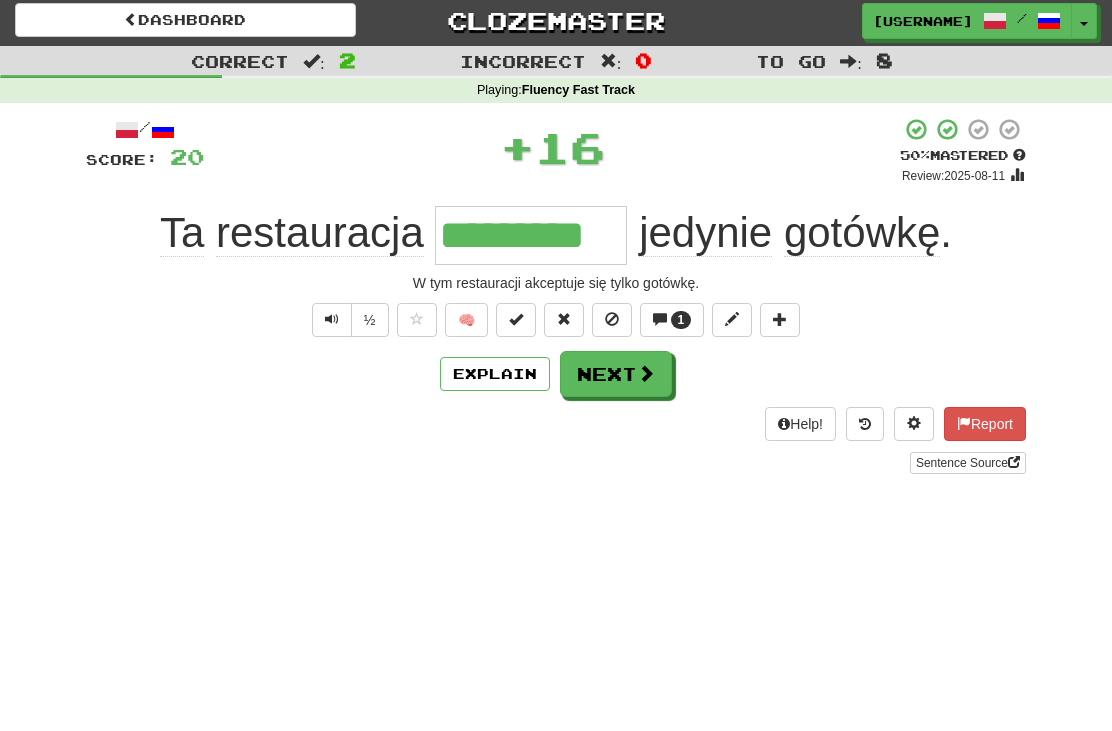 click on "1" at bounding box center [681, 320] 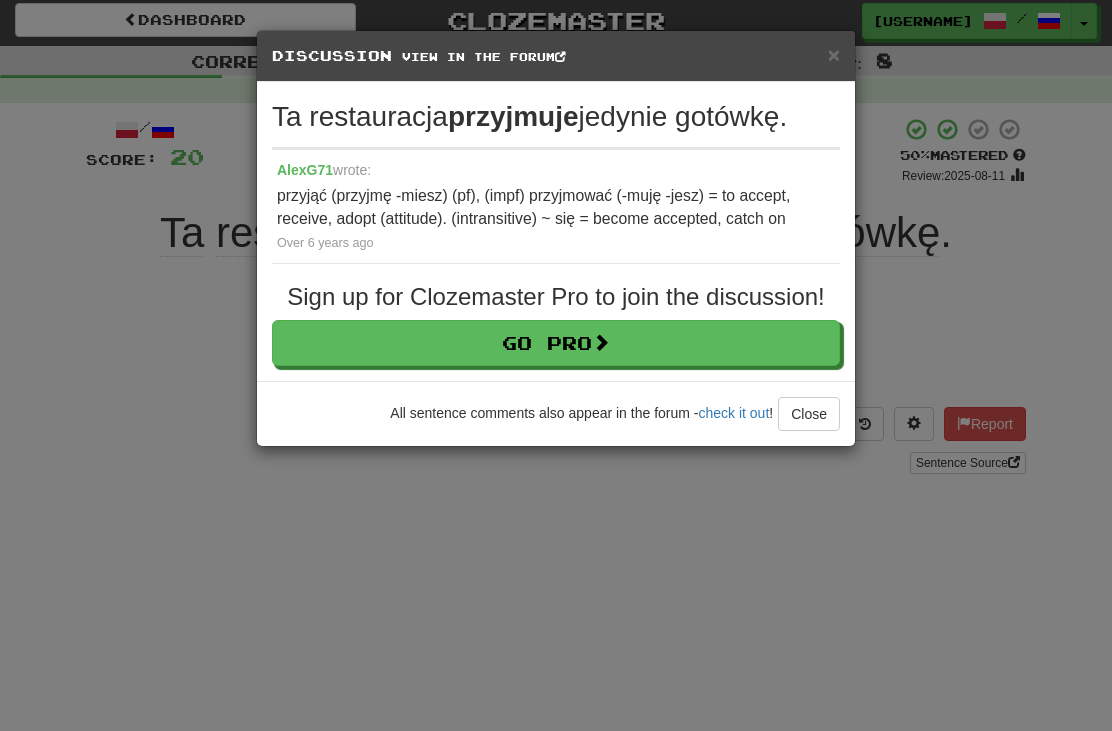 click on "Close" at bounding box center (809, 414) 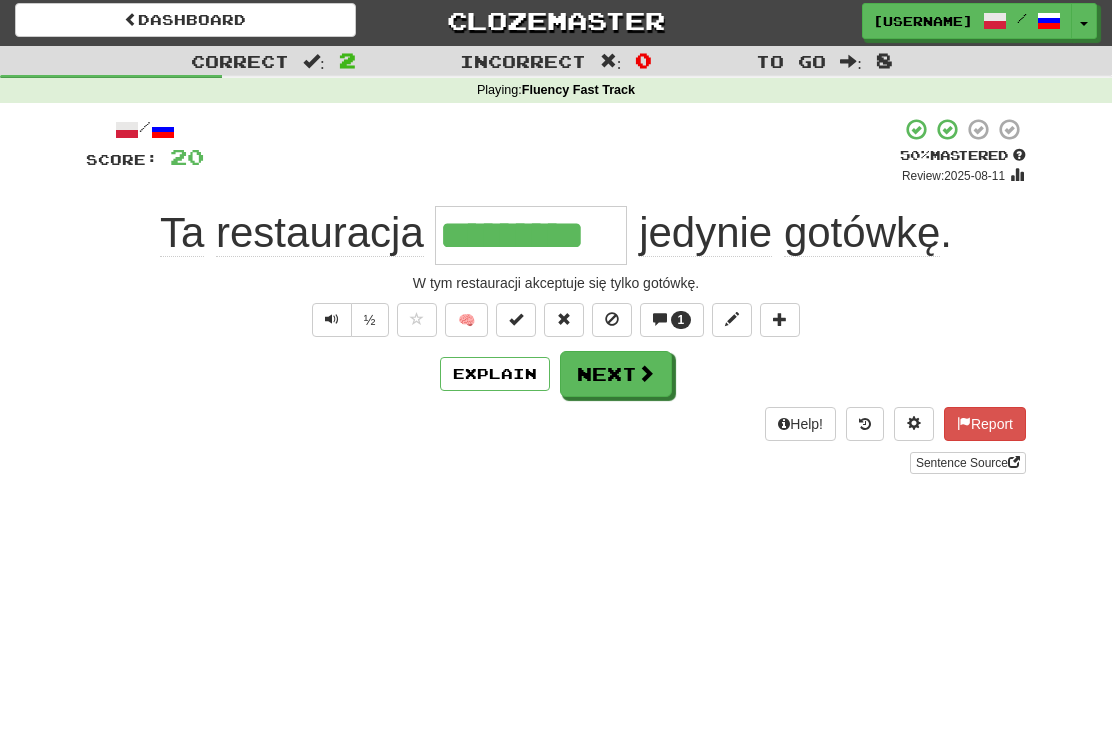 click at bounding box center [646, 373] 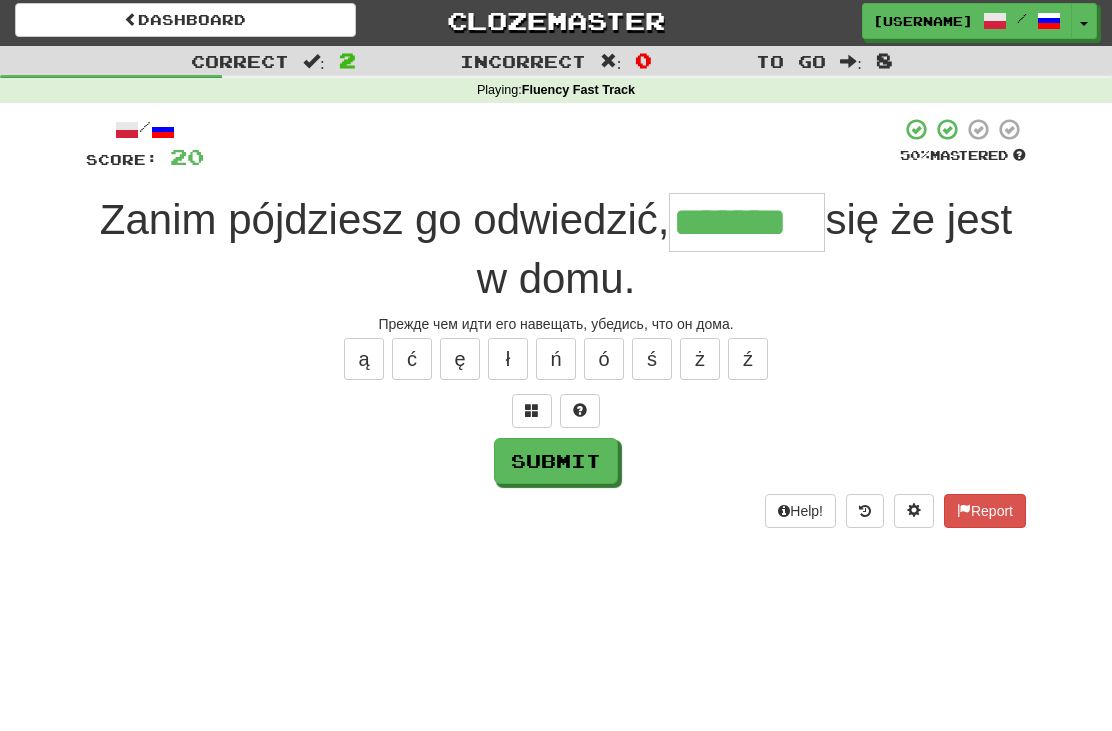 type on "*******" 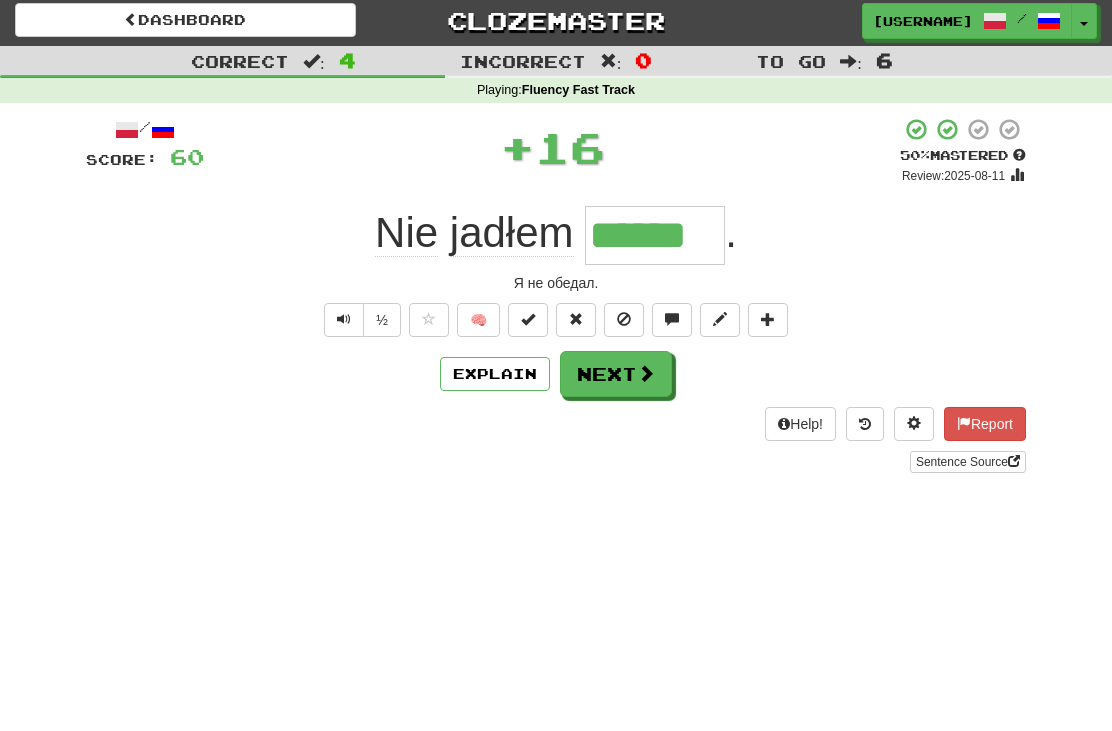 type on "******" 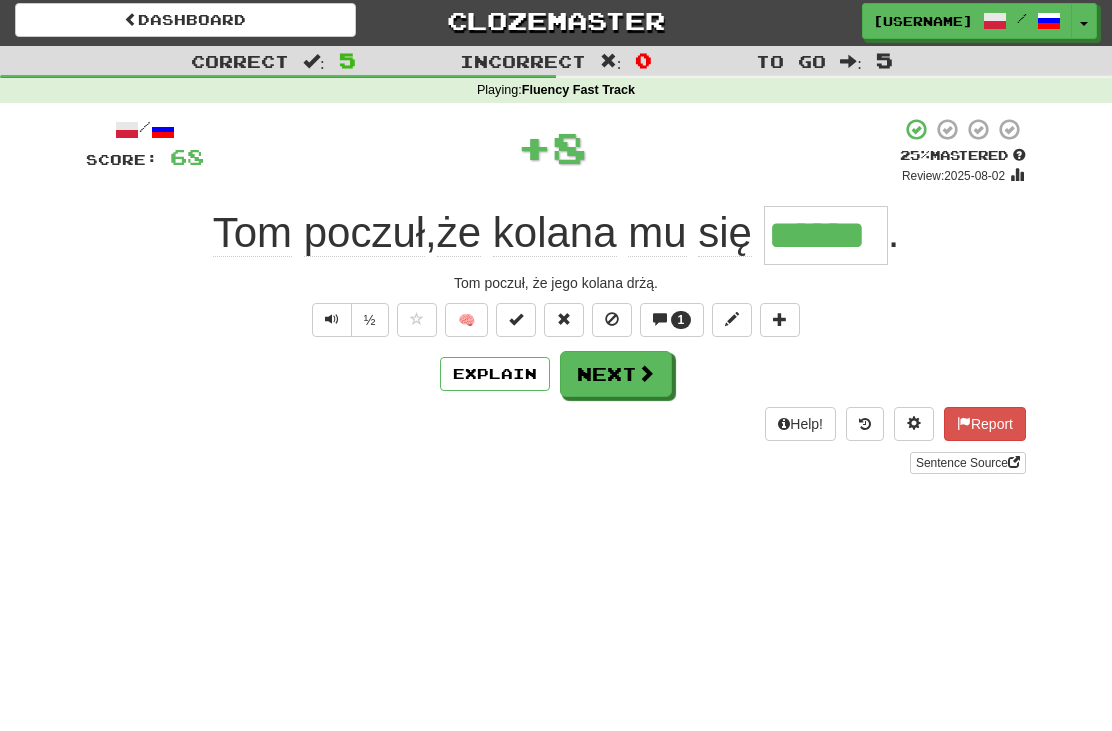 type on "******" 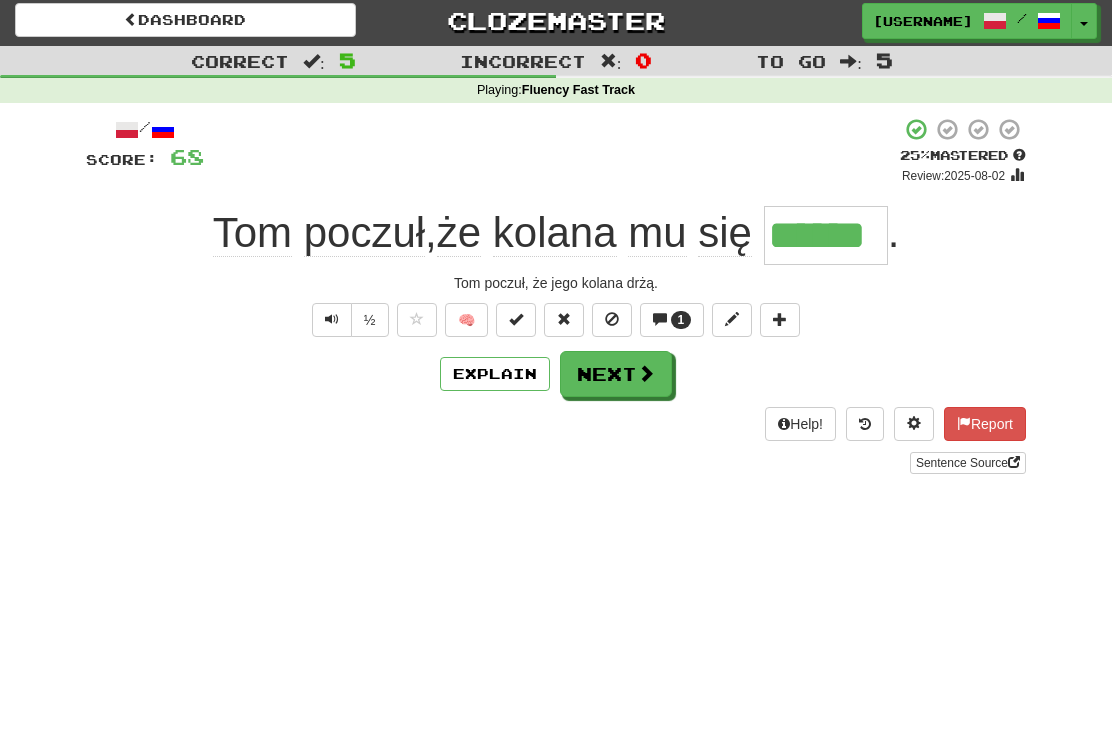 click on "1" at bounding box center [681, 320] 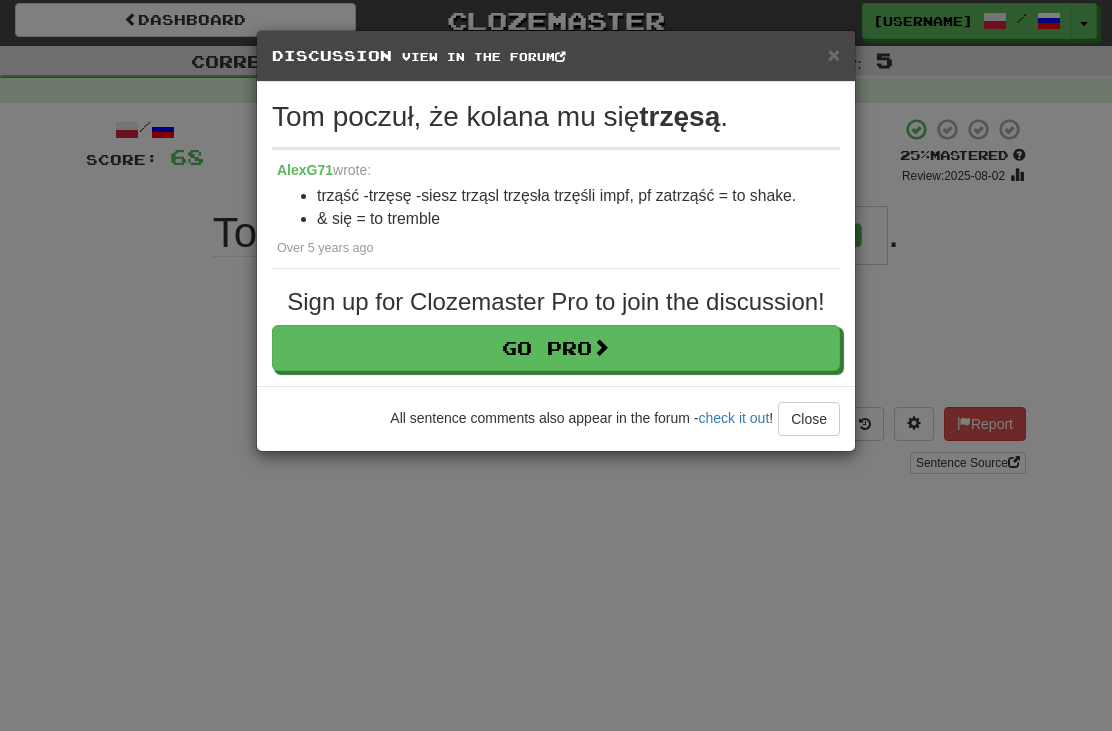 click on "Close" at bounding box center [809, 419] 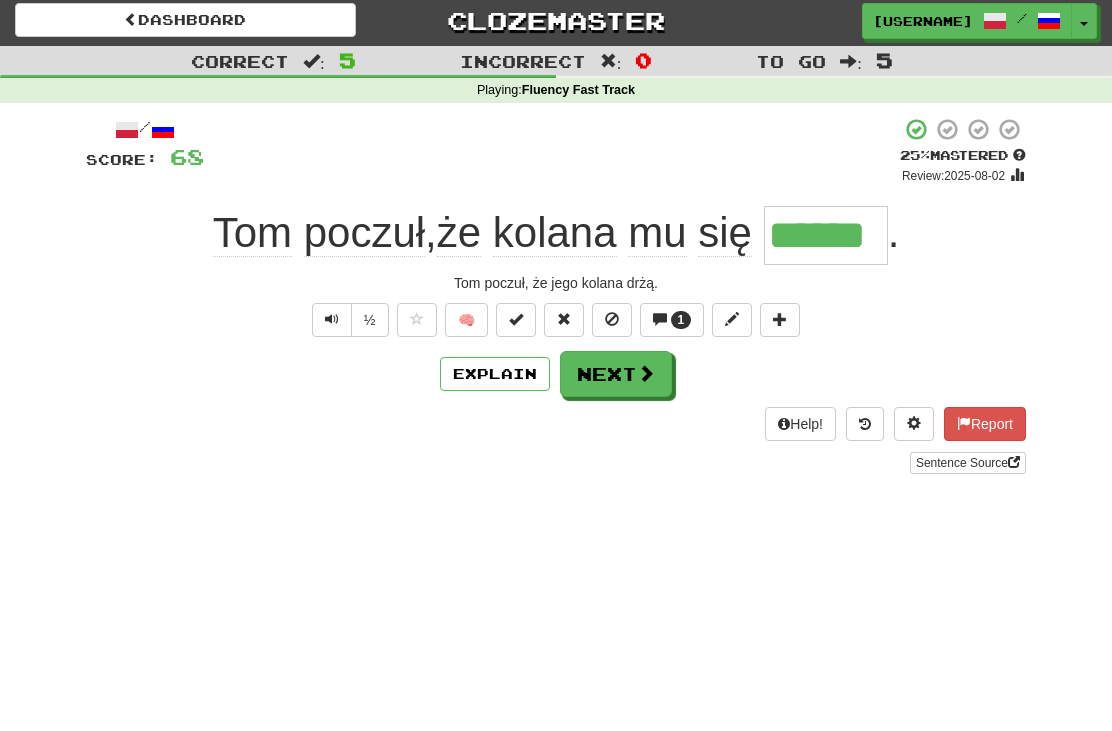 click on "Next" at bounding box center (616, 374) 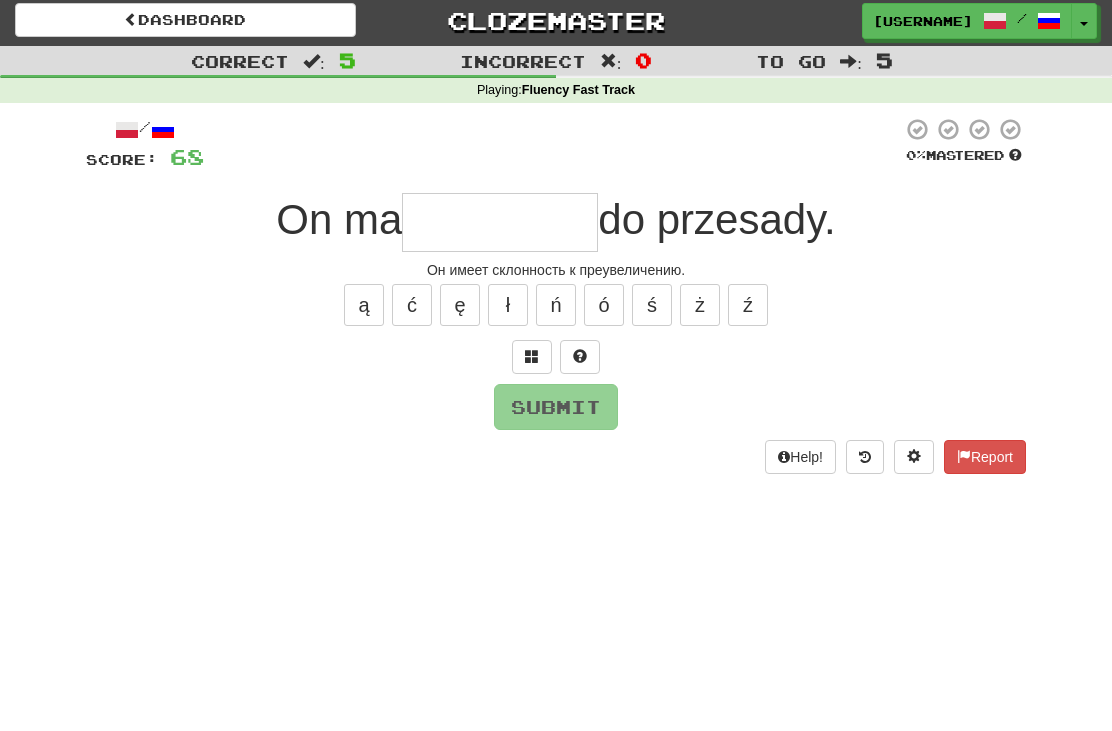 type on "*" 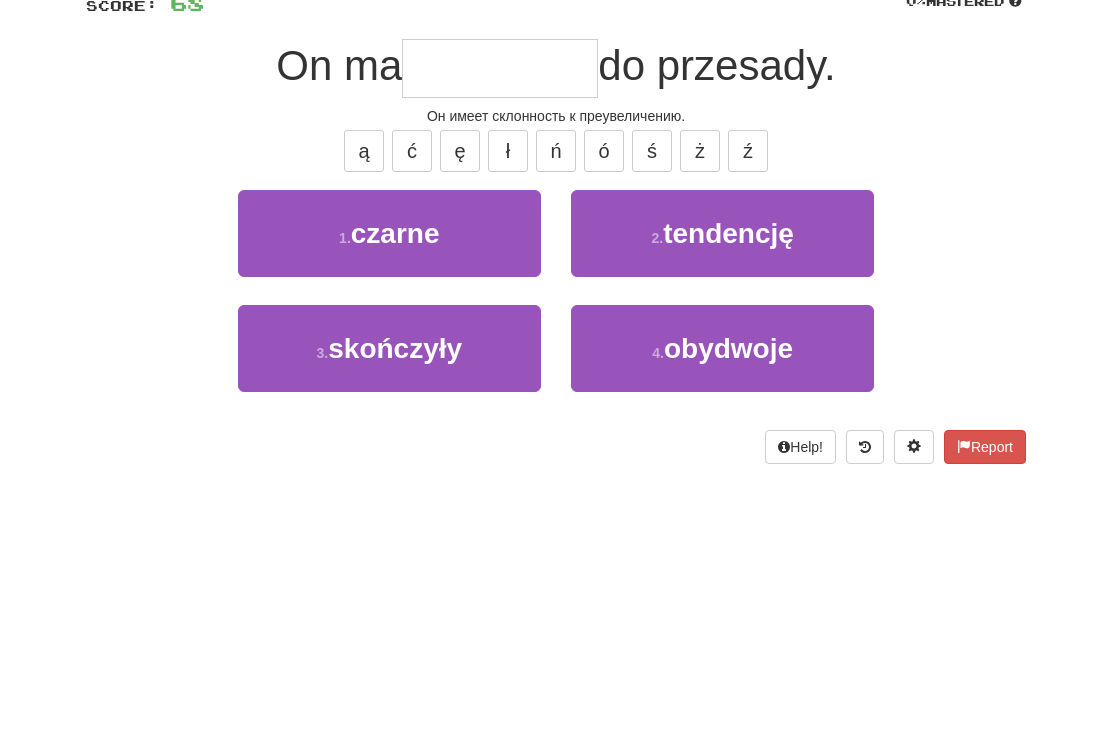click on "2 .  tendencję" at bounding box center [722, 387] 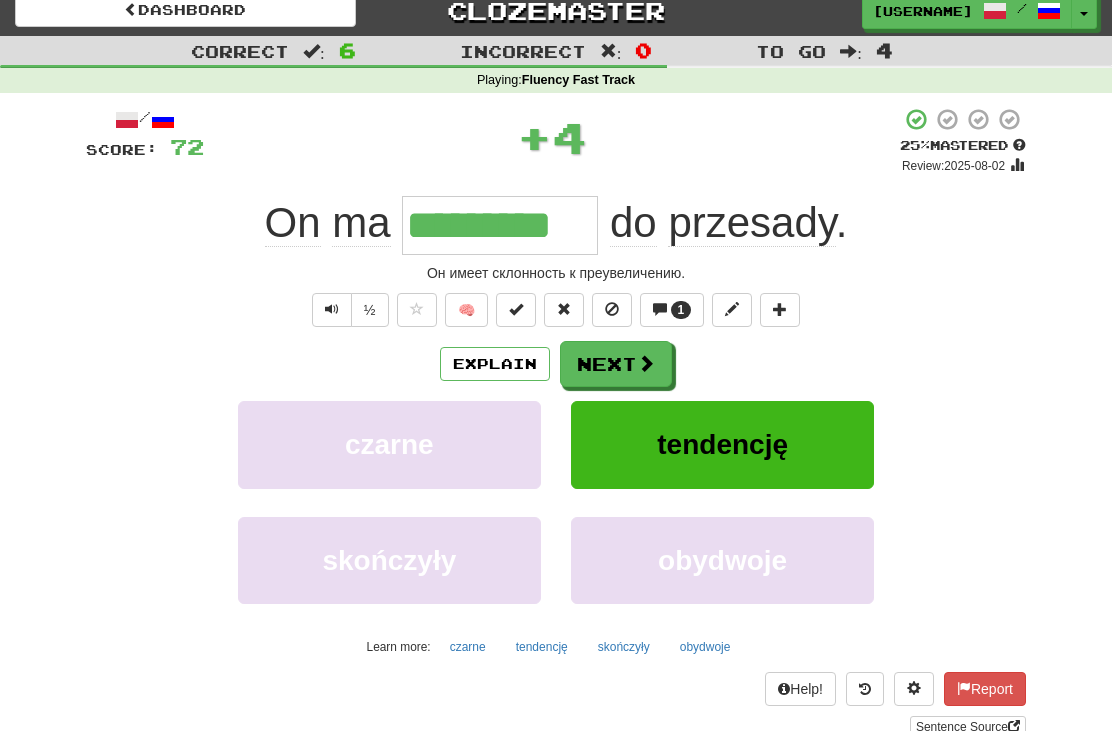 scroll, scrollTop: 0, scrollLeft: 0, axis: both 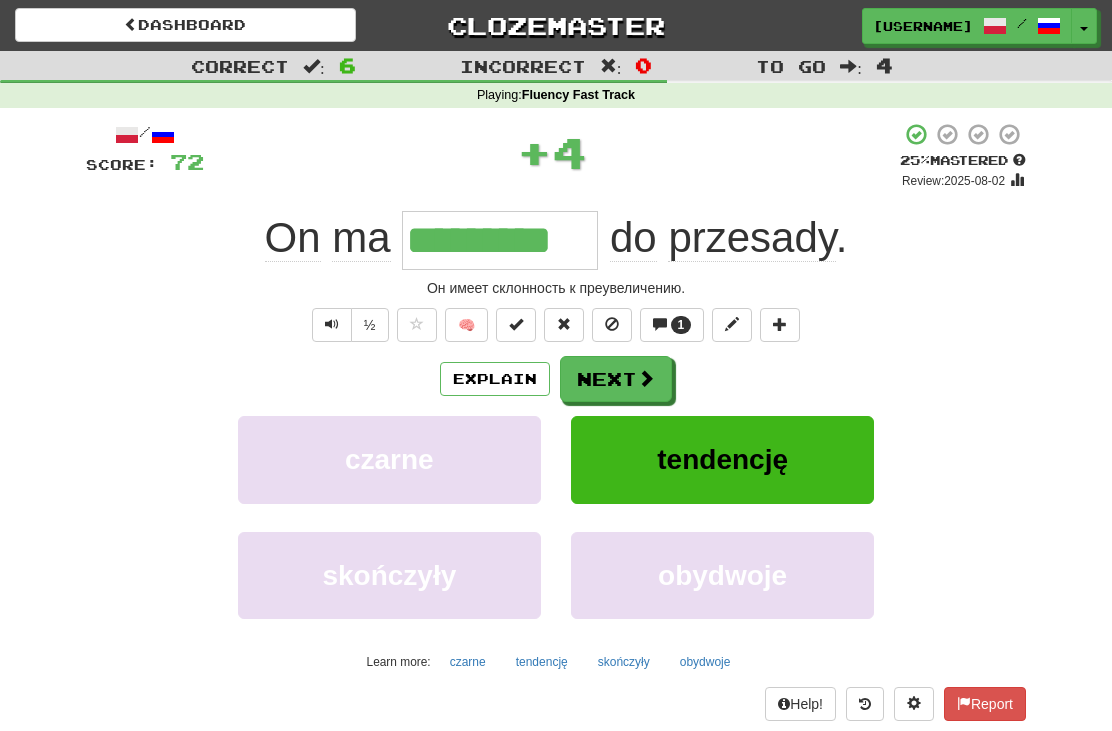 click on "1" at bounding box center [681, 325] 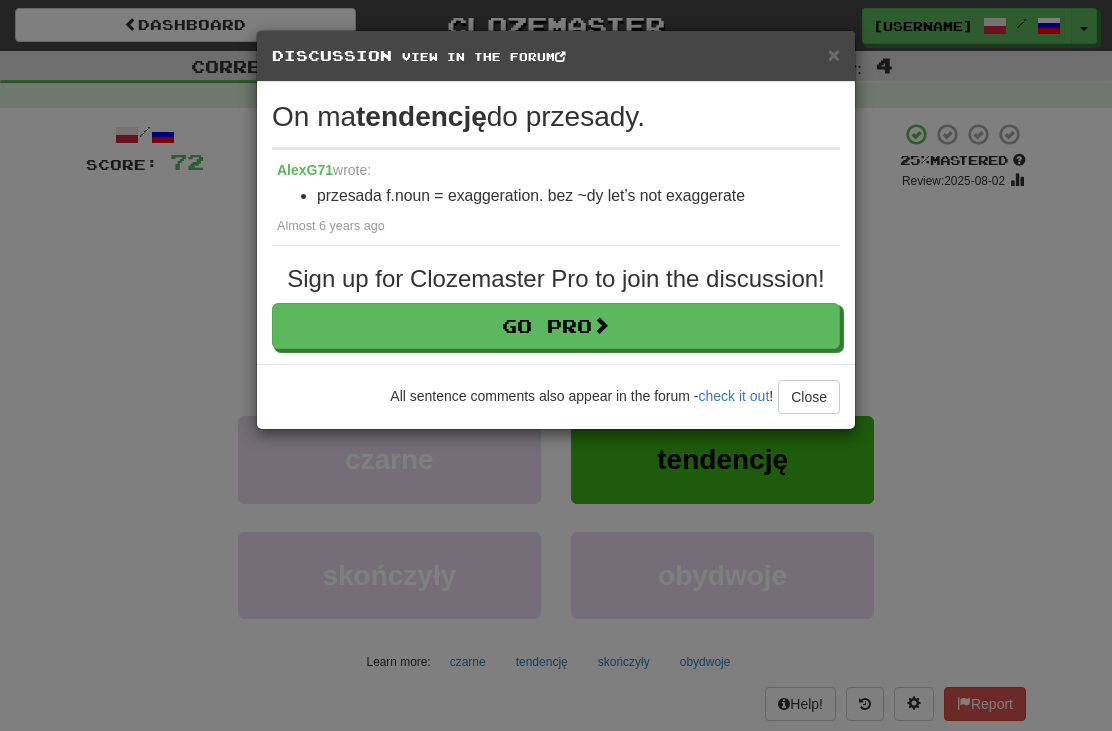 click on "Close" at bounding box center [809, 397] 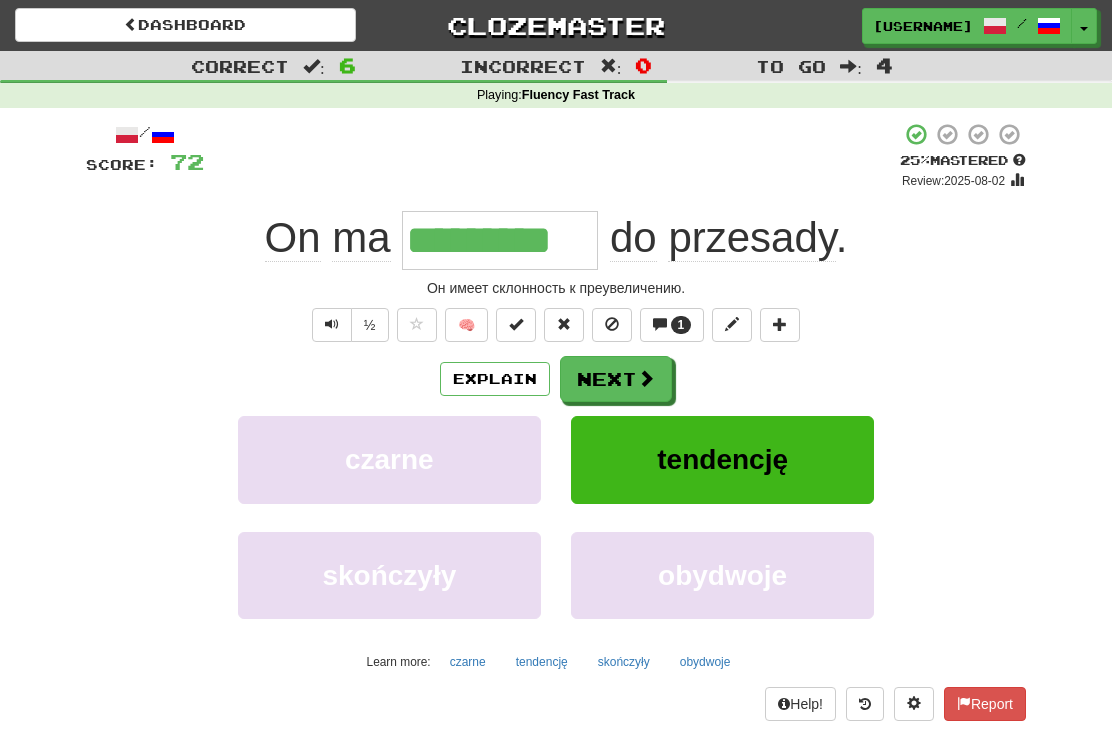 click on "Next" at bounding box center (616, 379) 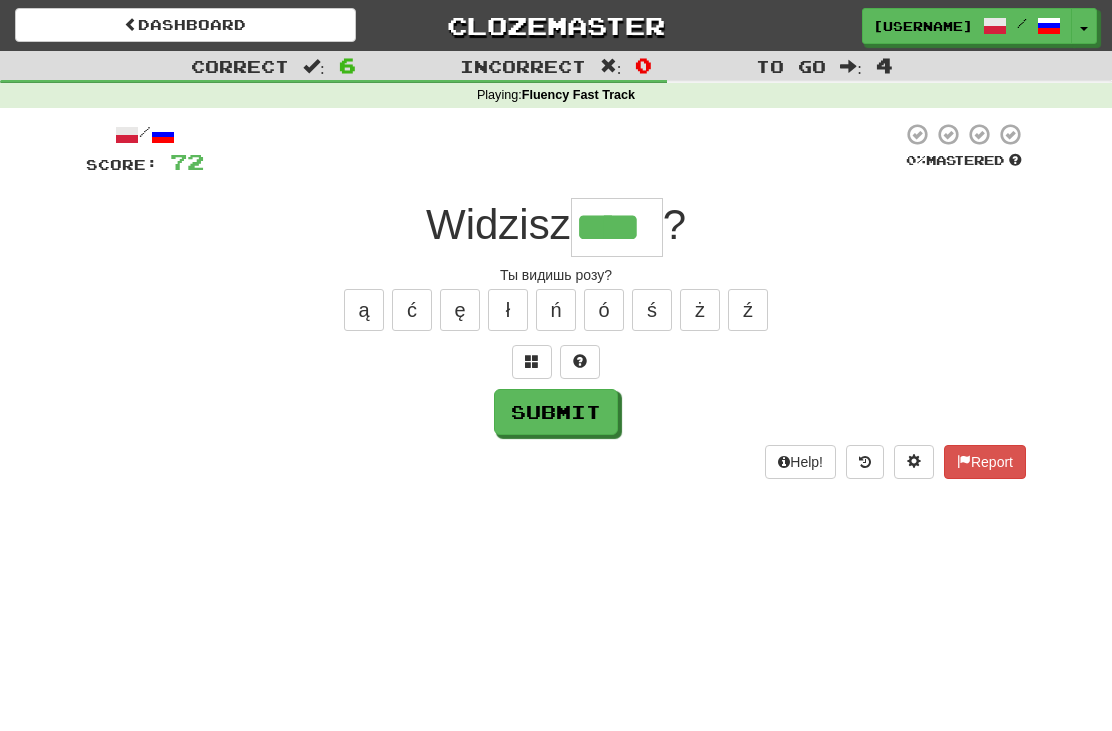 type on "****" 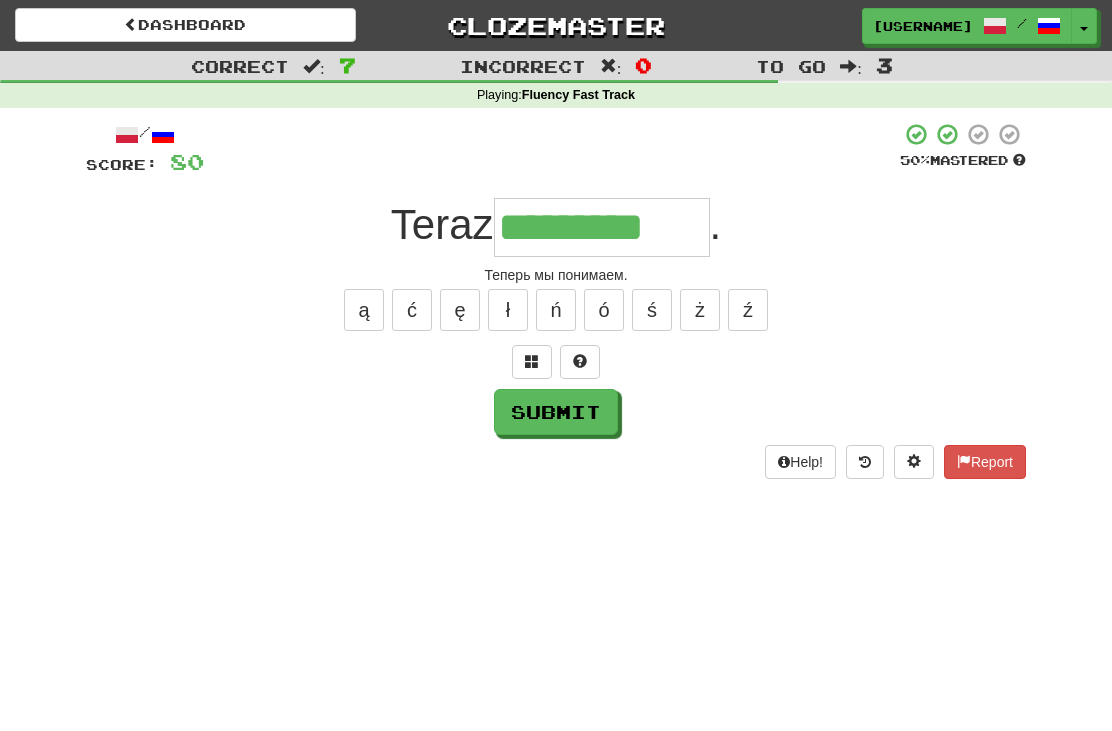 type on "*********" 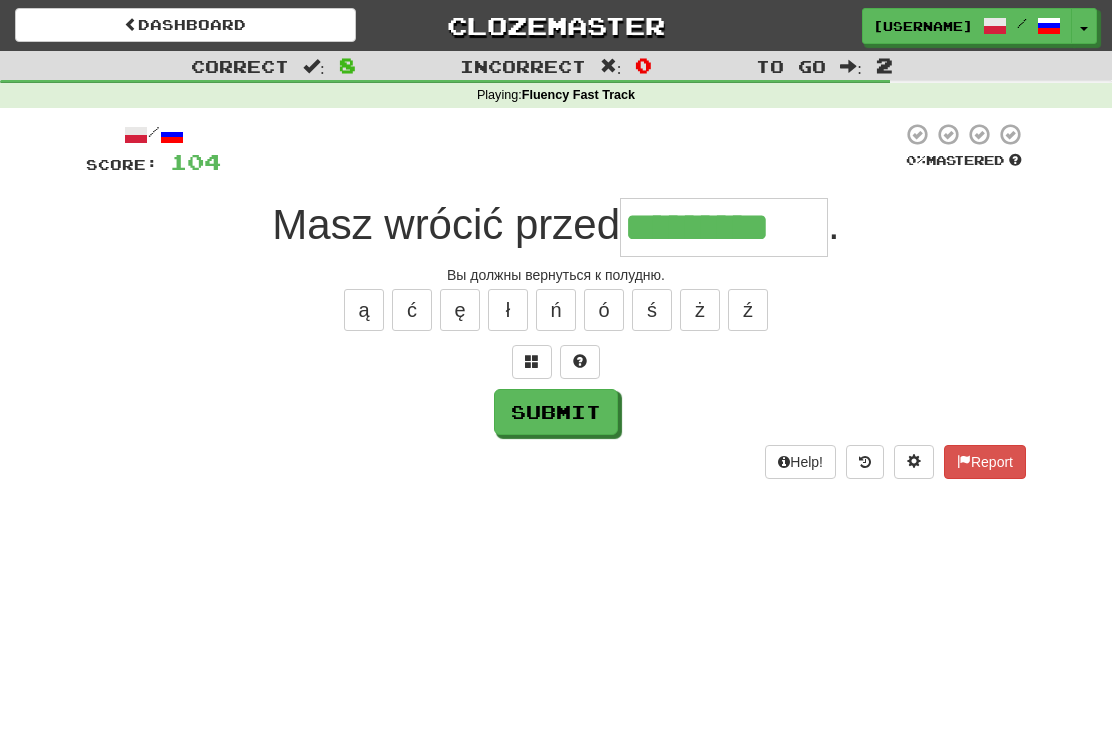 type on "*********" 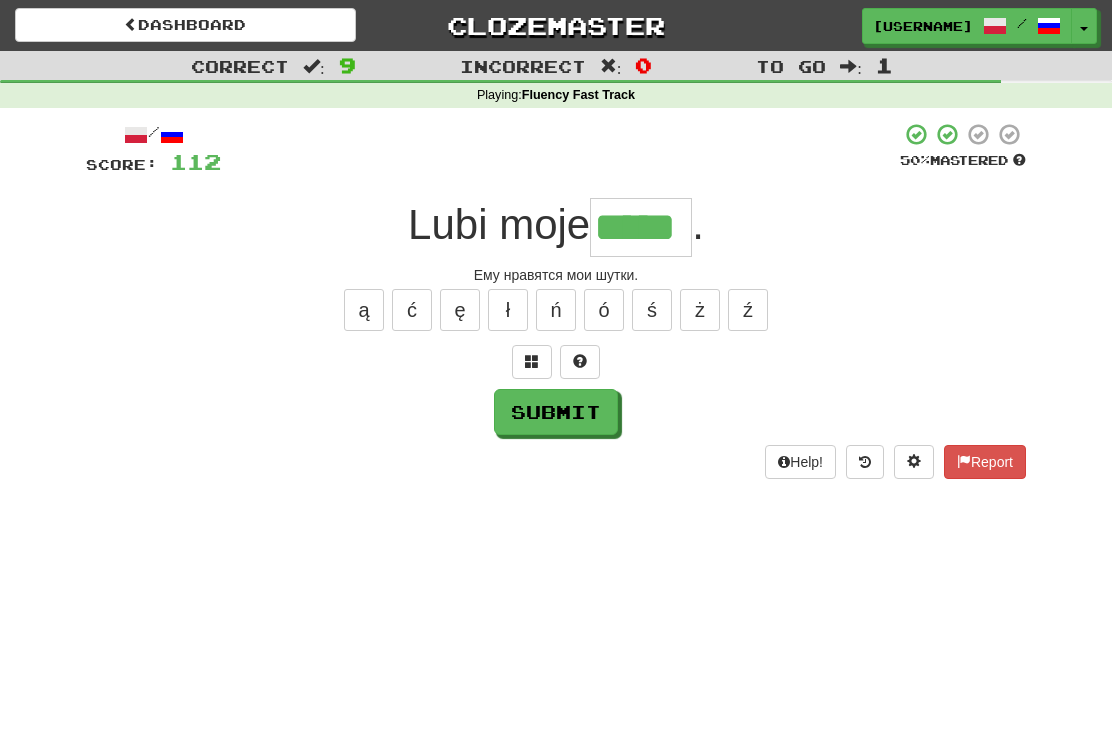 type on "*****" 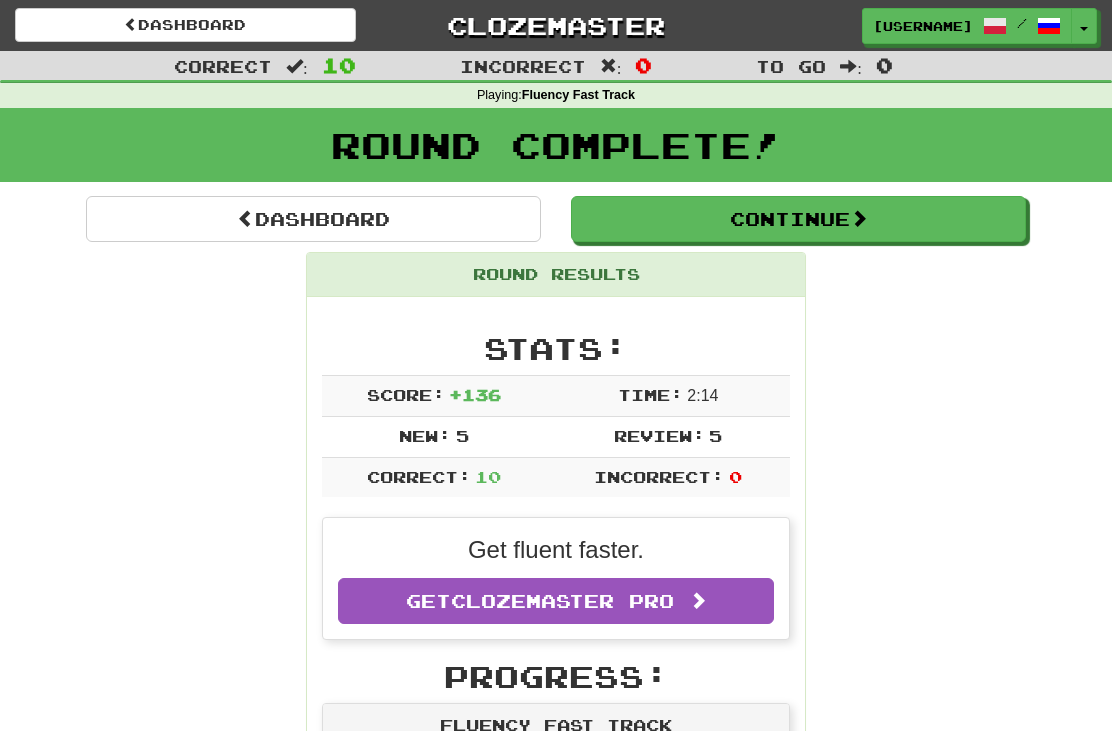 click on "Continue" at bounding box center [798, 219] 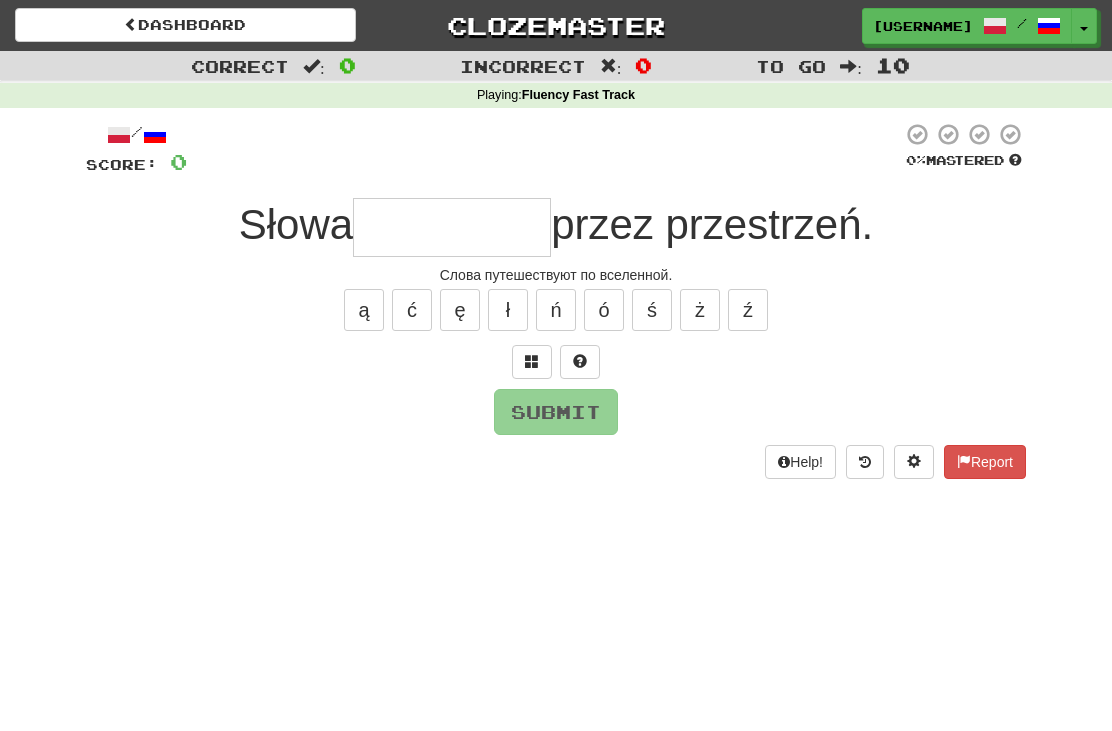 click at bounding box center (452, 227) 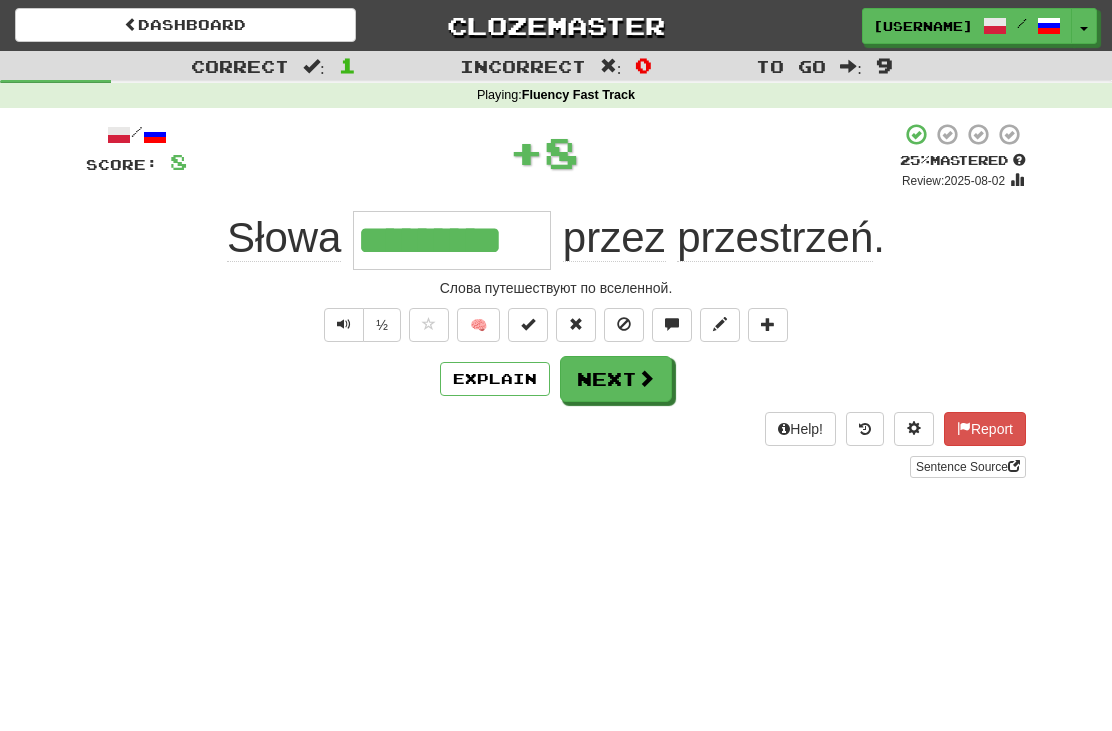 type on "*********" 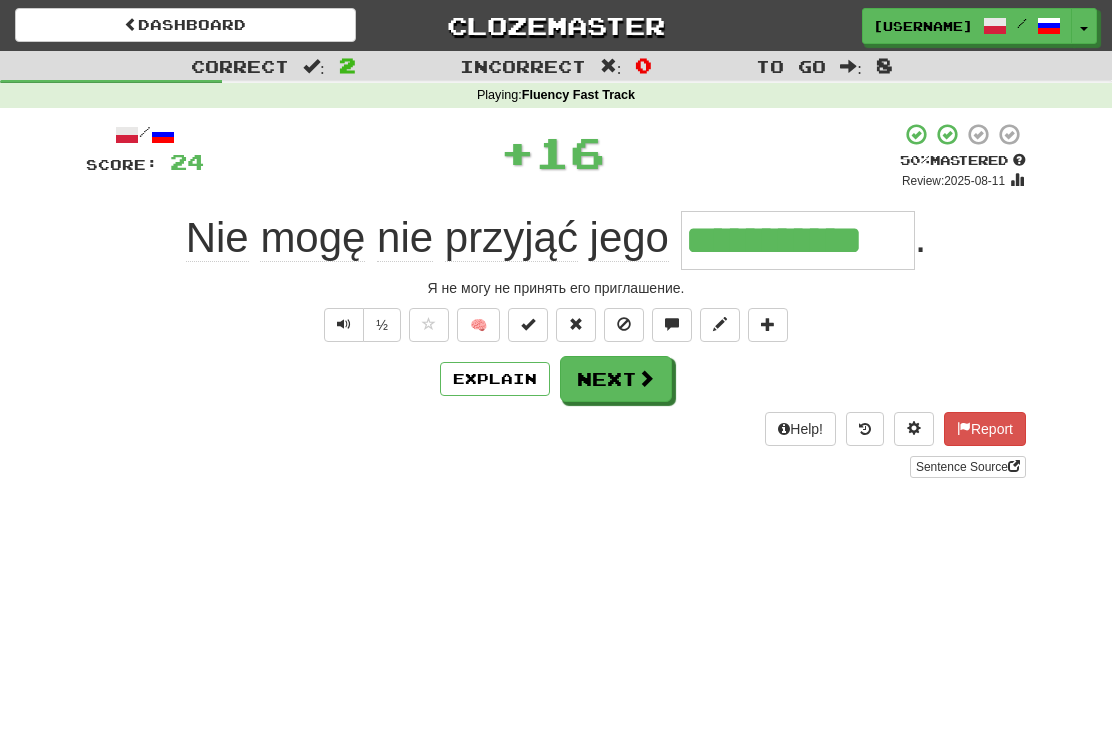 type on "**********" 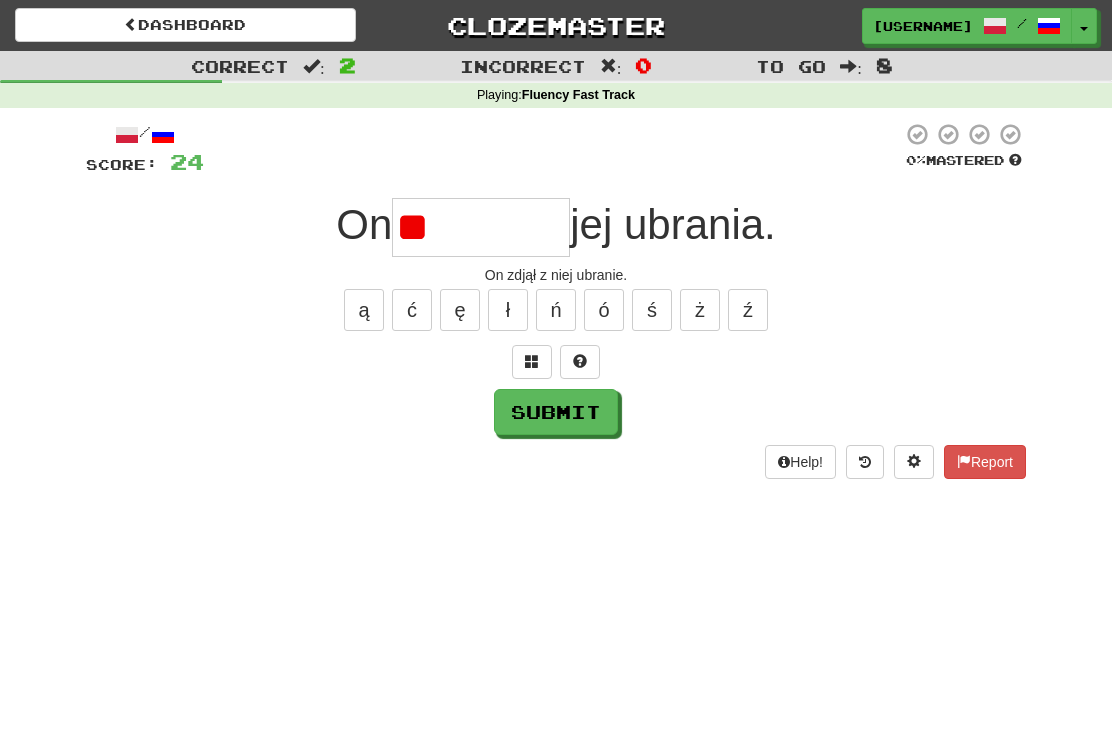 type on "*" 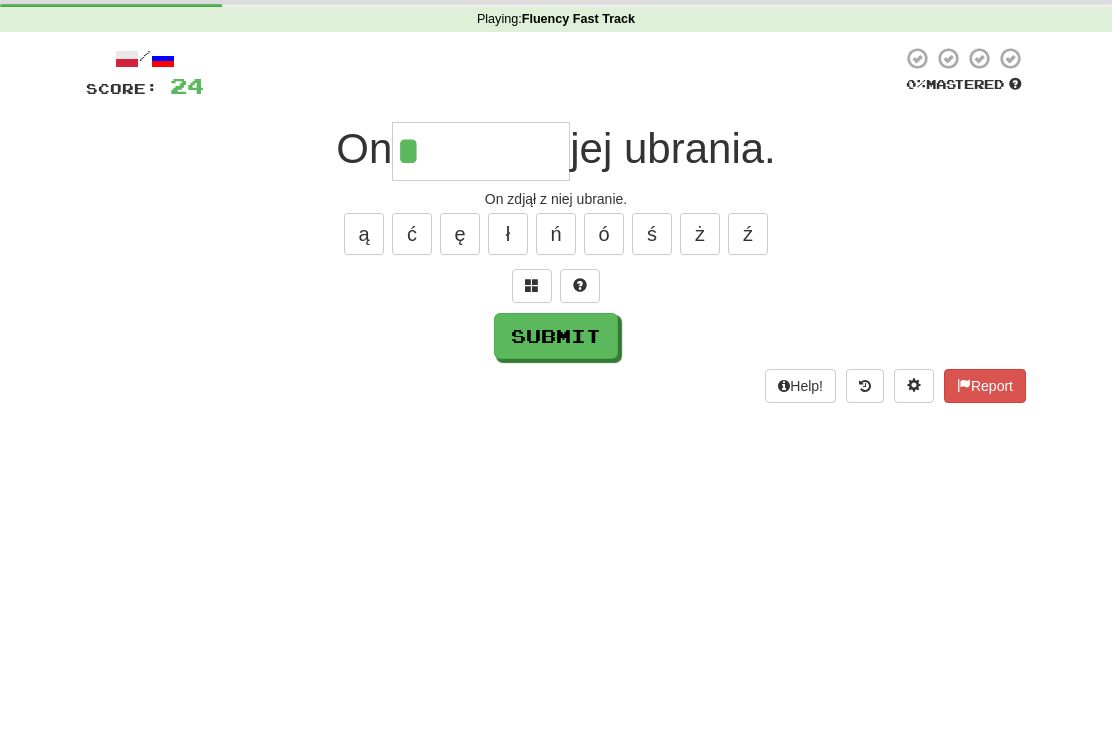 click on "/  Score:   24 0 %  Mastered On  *  jej ubrania. Он снял с неё одежду. ą ć ę ł ń ó ś ż ź Submit  Help!  Report" at bounding box center [556, 300] 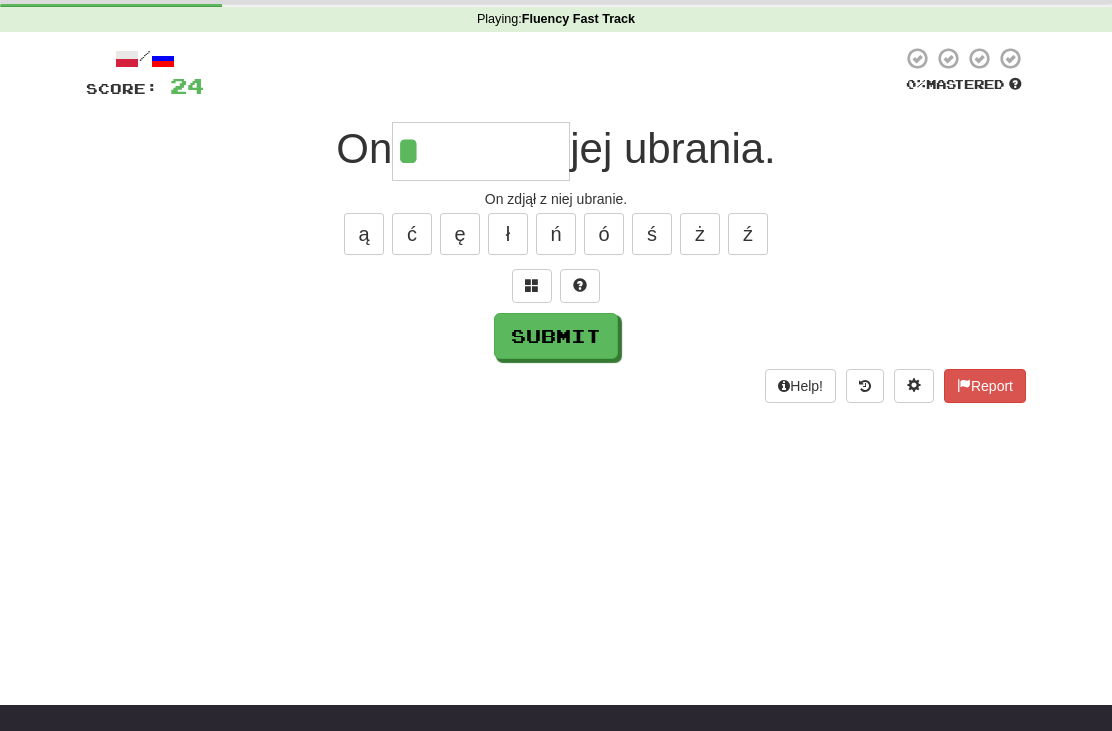 click at bounding box center [532, 286] 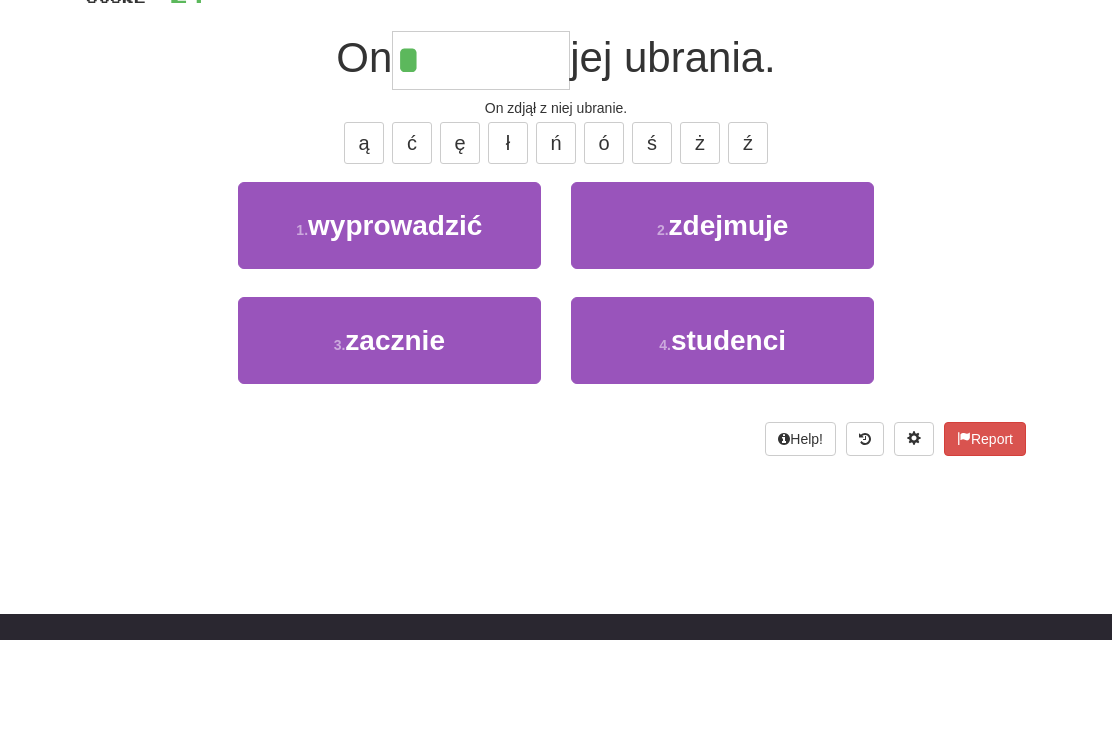 click on "2 .  zdejmuje" at bounding box center (722, 316) 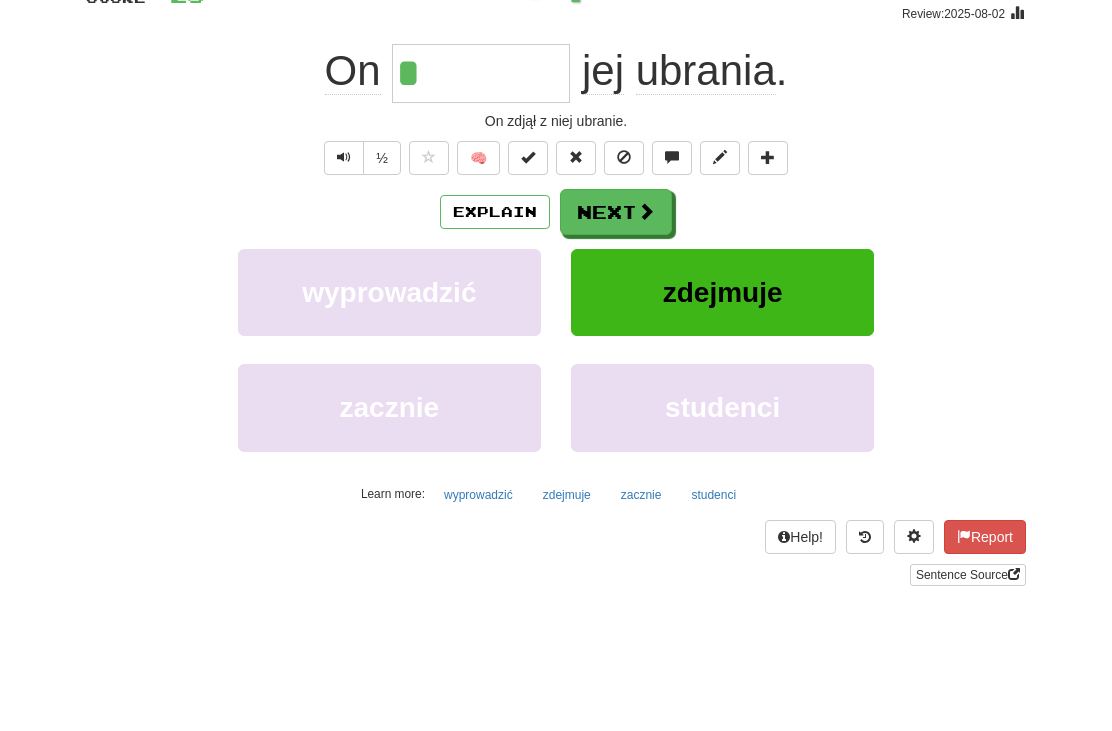 type on "********" 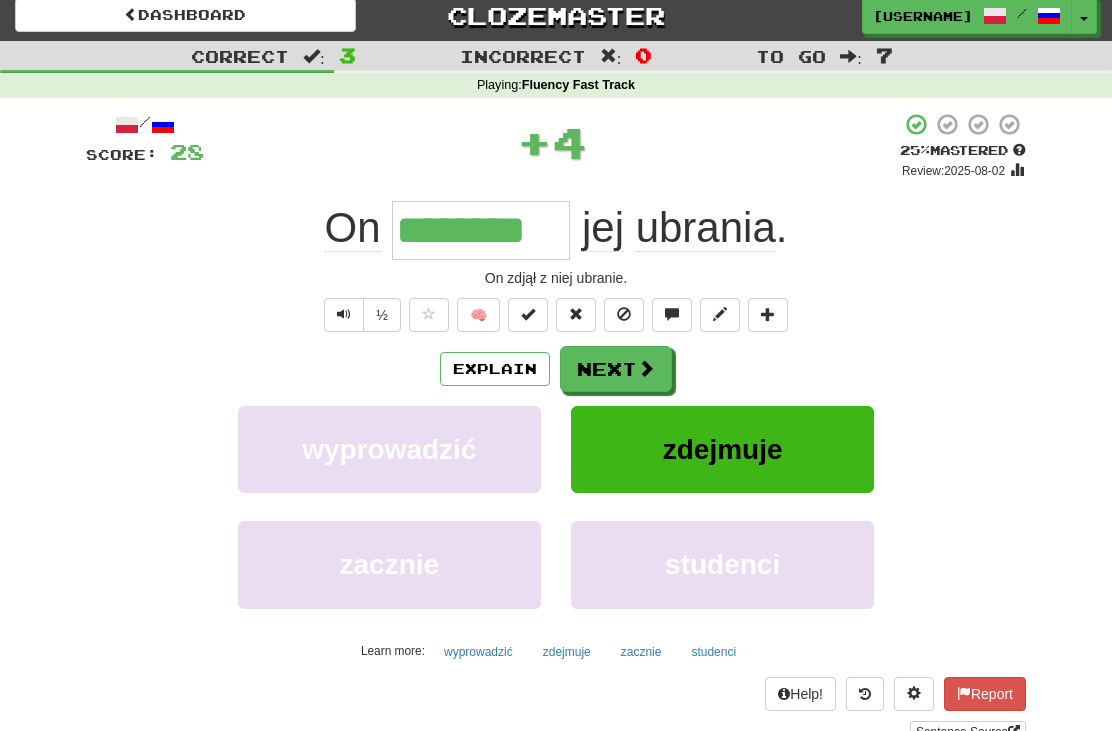 scroll, scrollTop: 0, scrollLeft: 0, axis: both 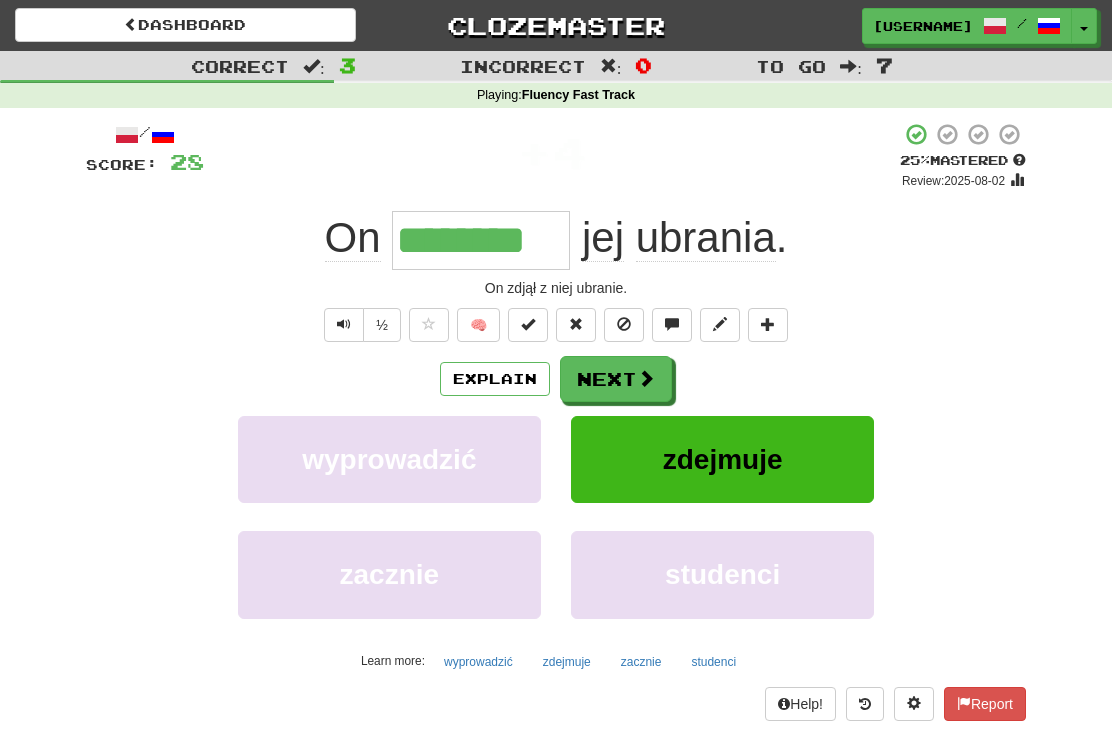 click at bounding box center (646, 378) 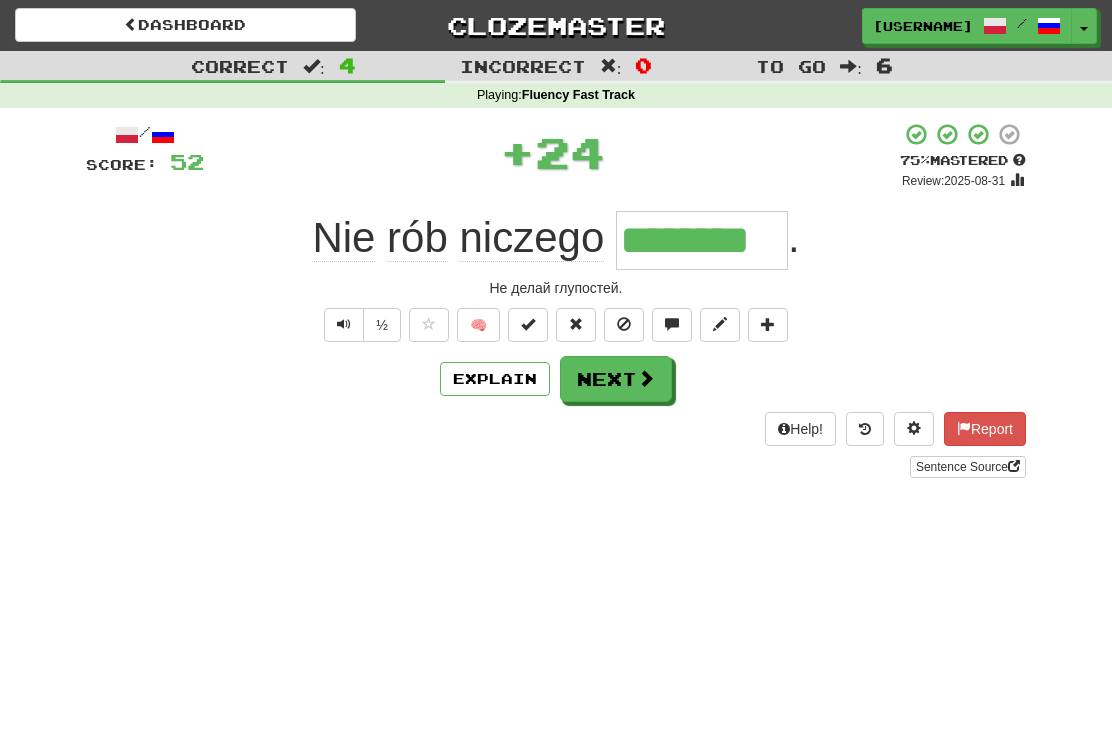 type on "********" 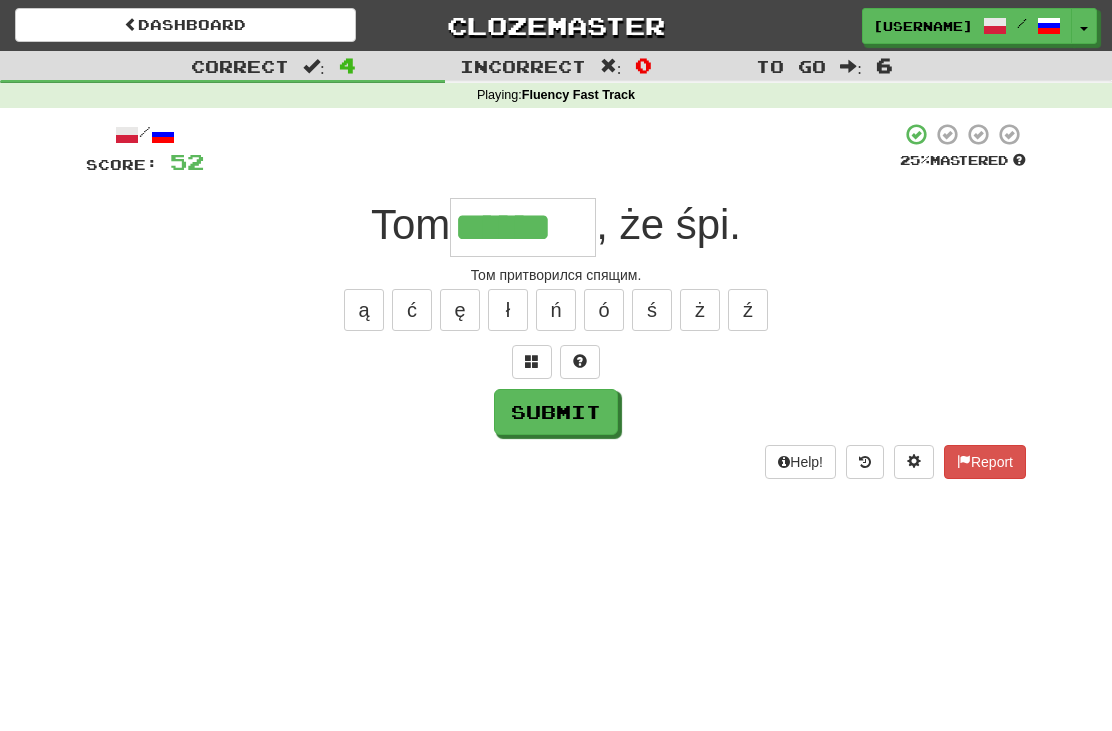 type on "******" 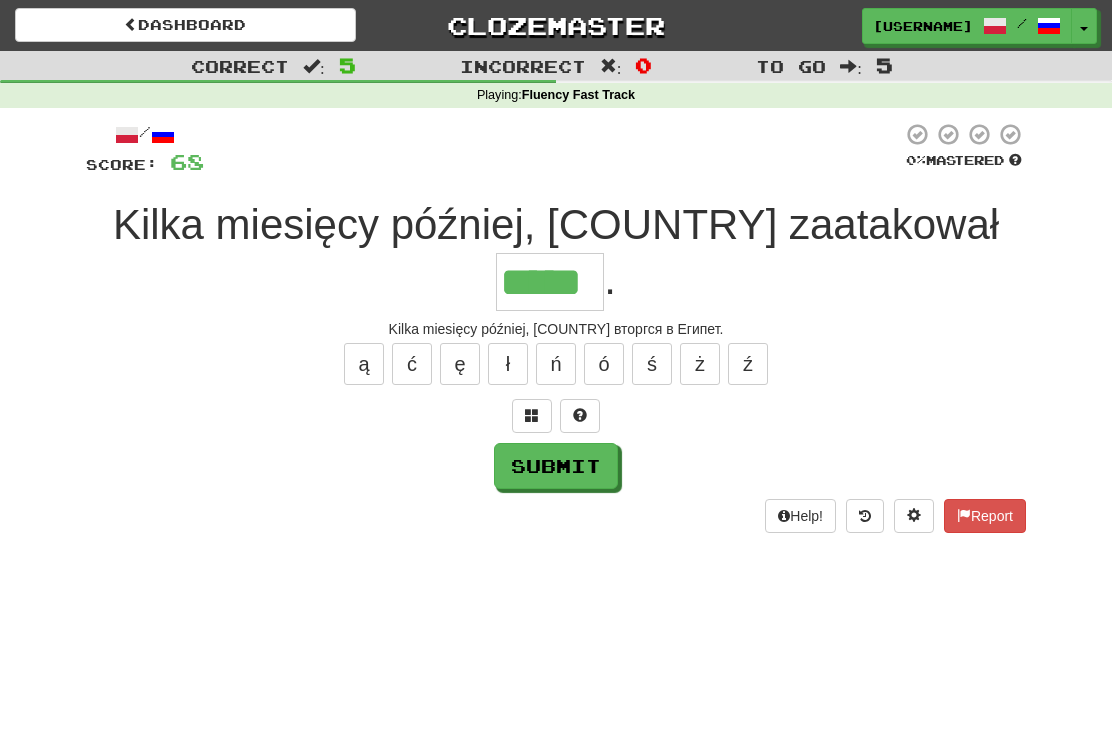 type on "*****" 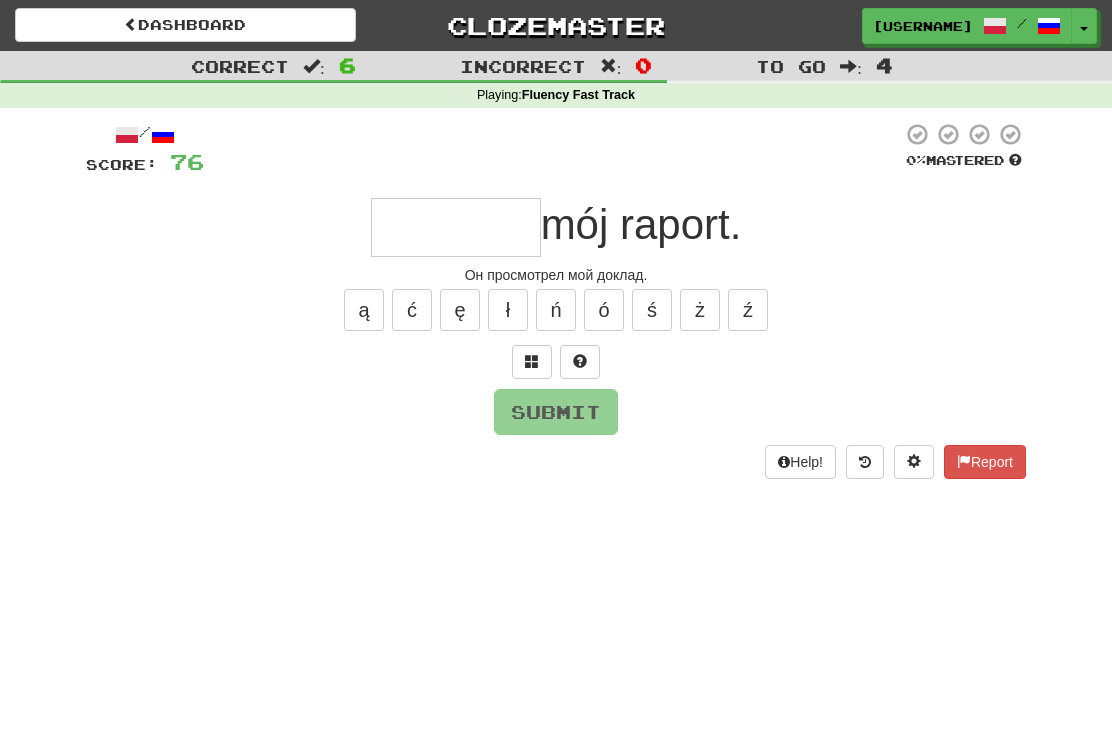 type on "*" 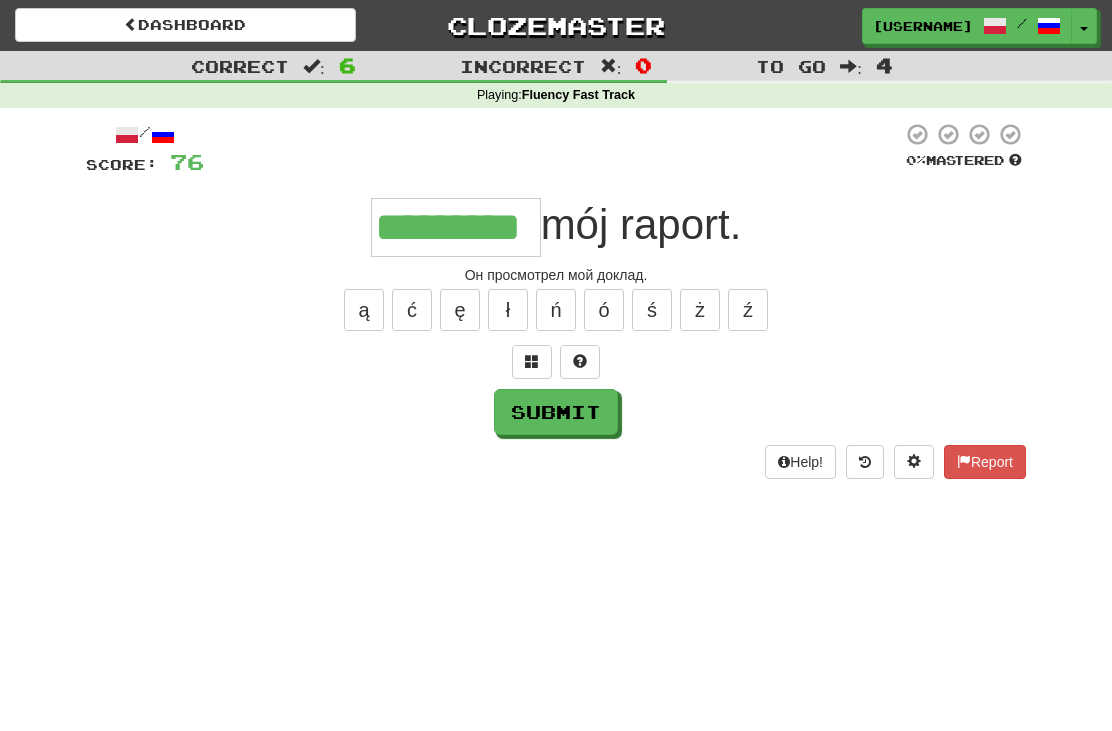 type on "*********" 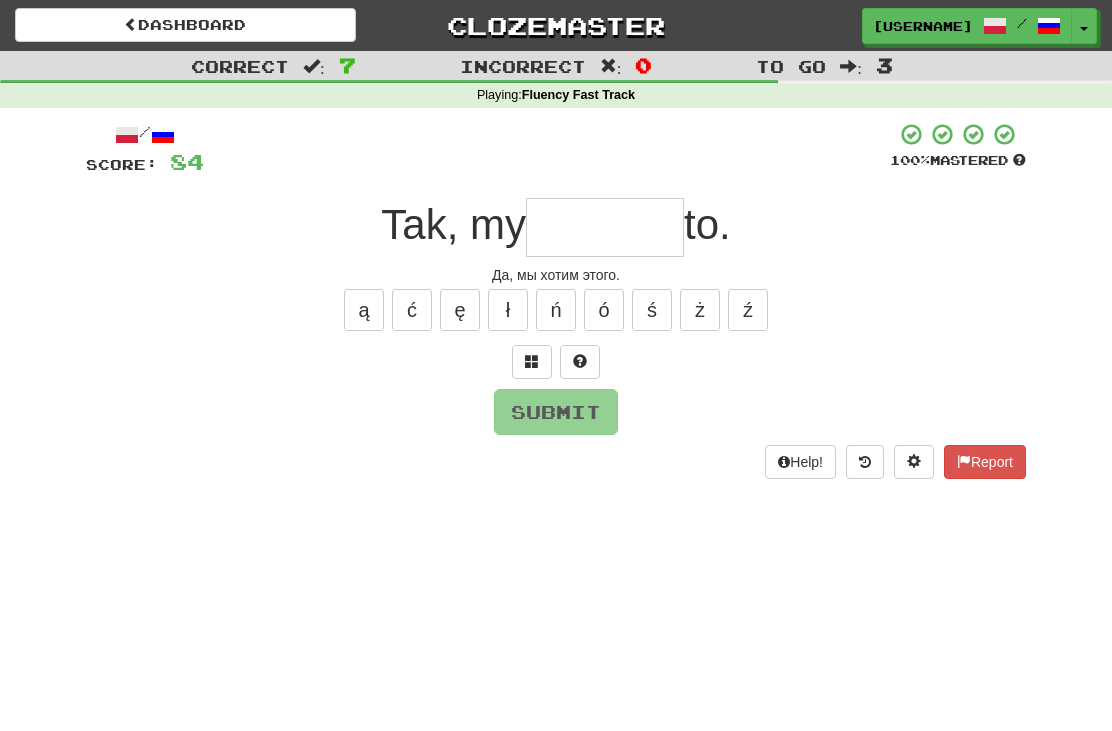 click at bounding box center [605, 227] 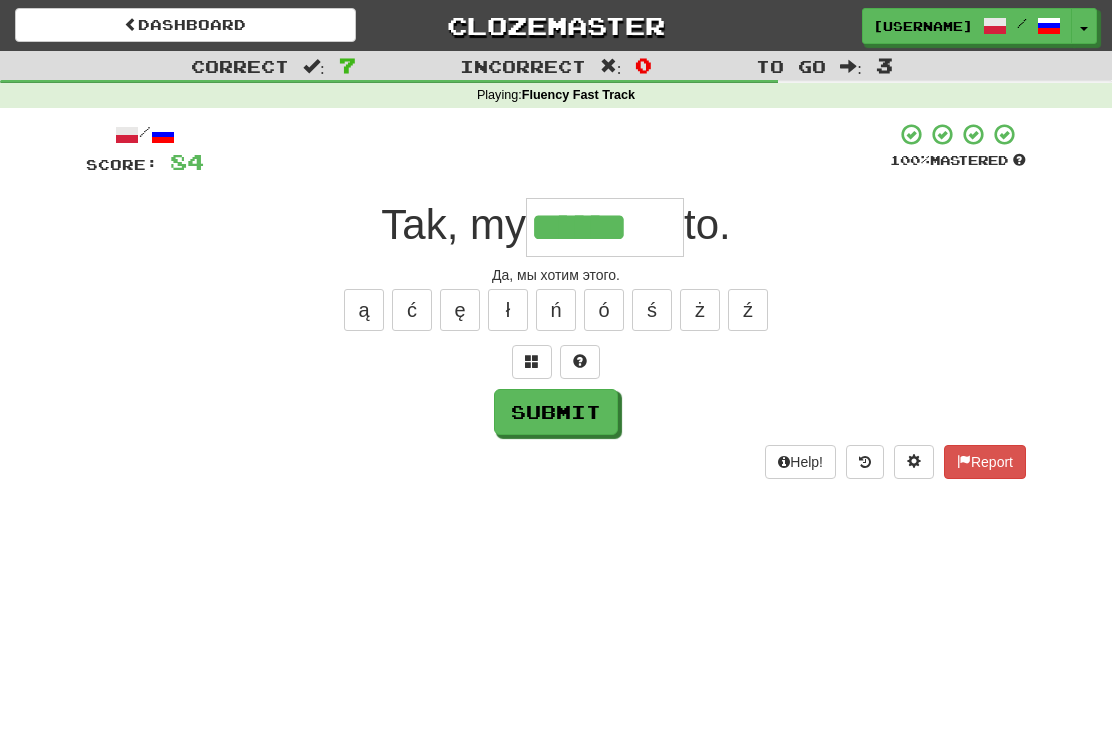 type on "******" 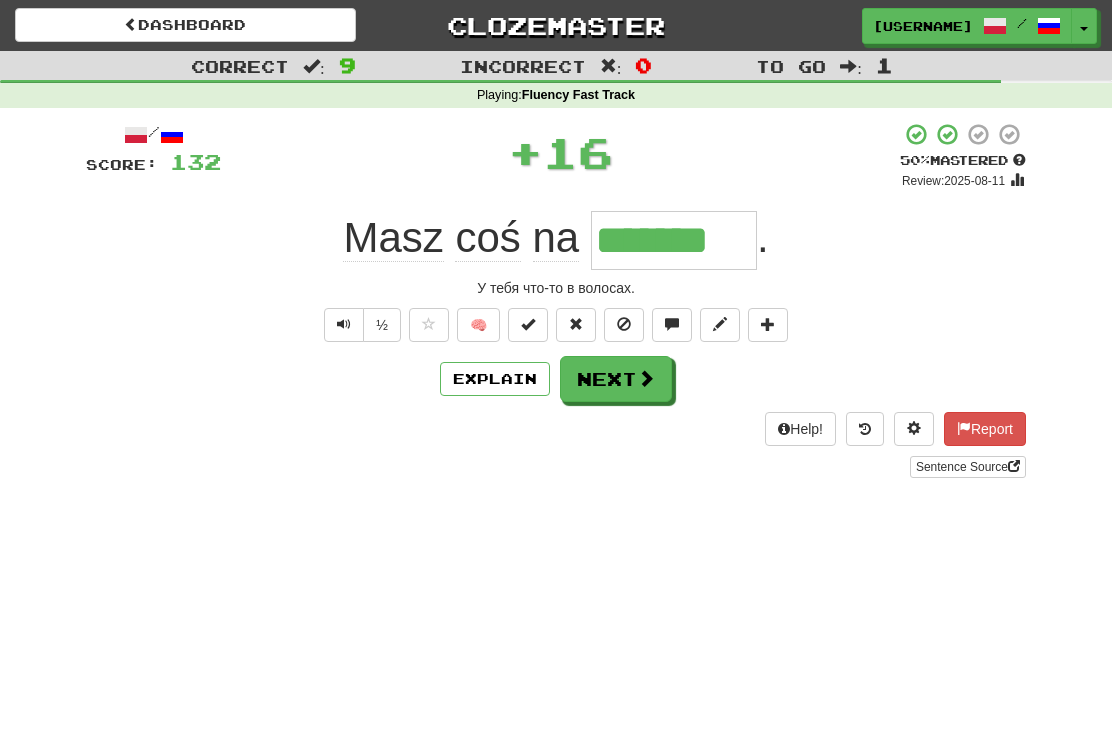 type on "*******" 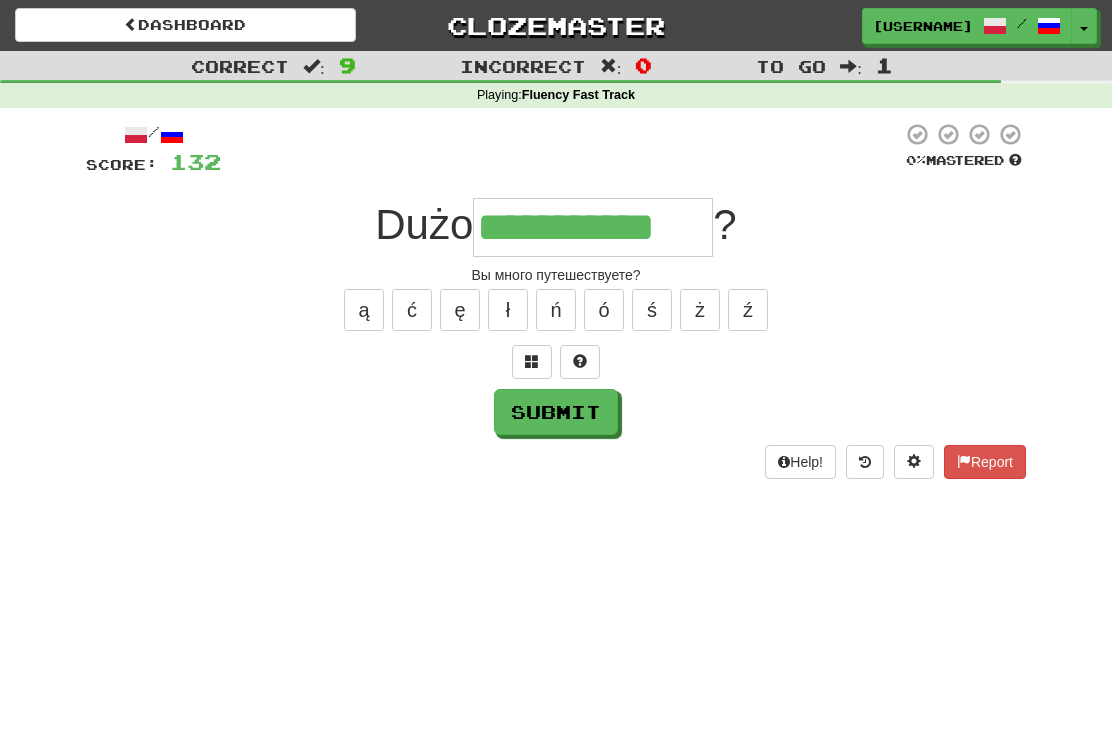 type on "**********" 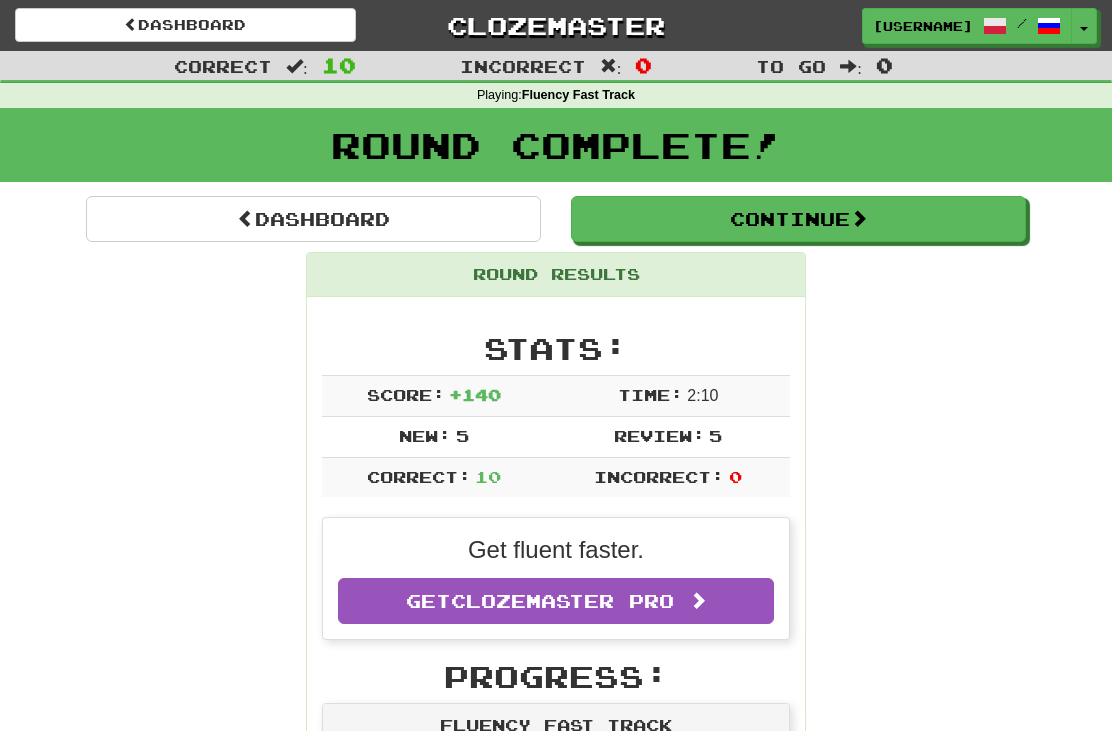 click on "Continue" at bounding box center (798, 219) 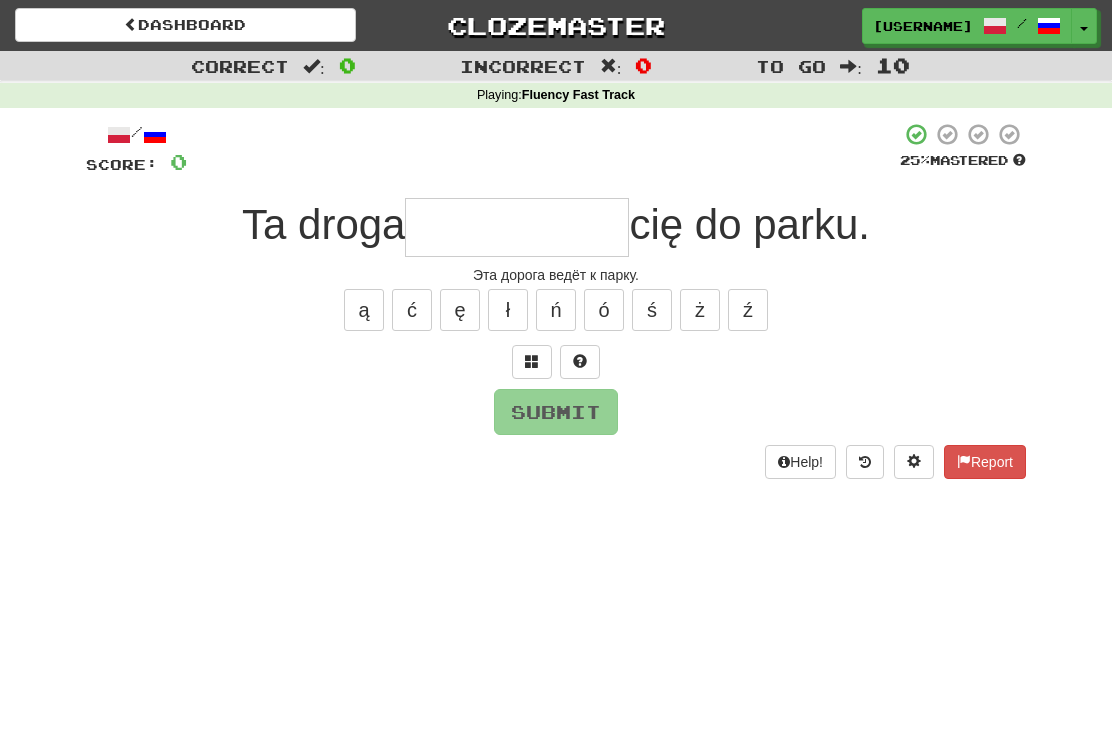 click at bounding box center [517, 227] 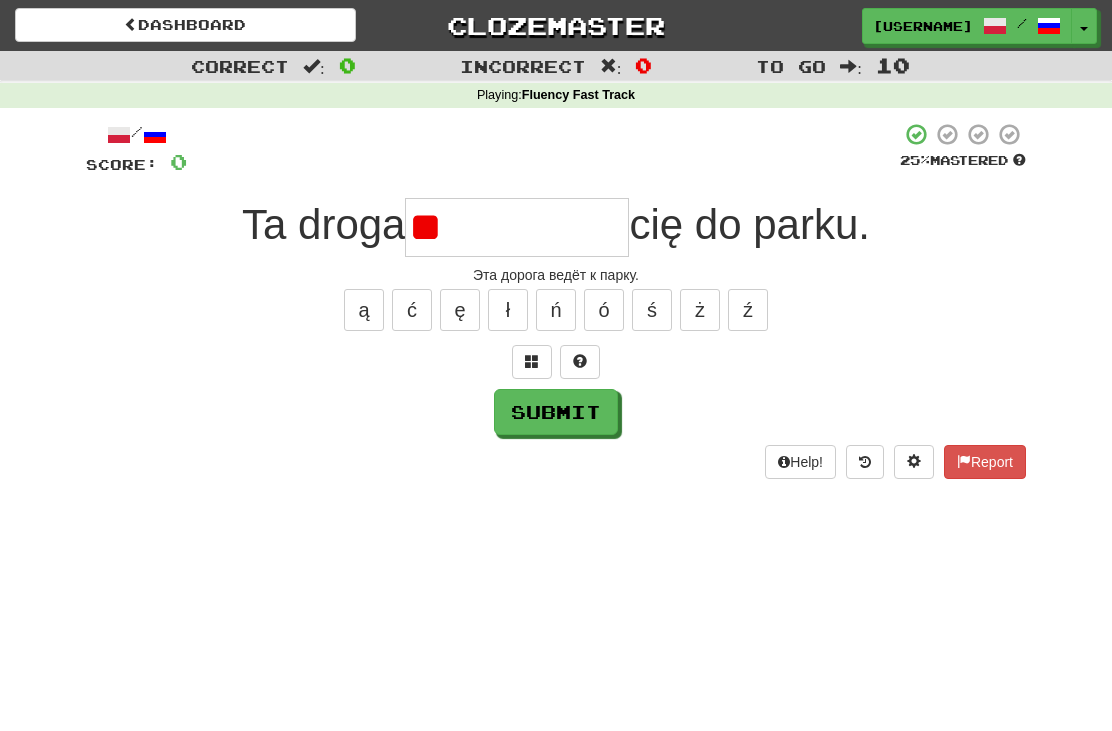 type on "*" 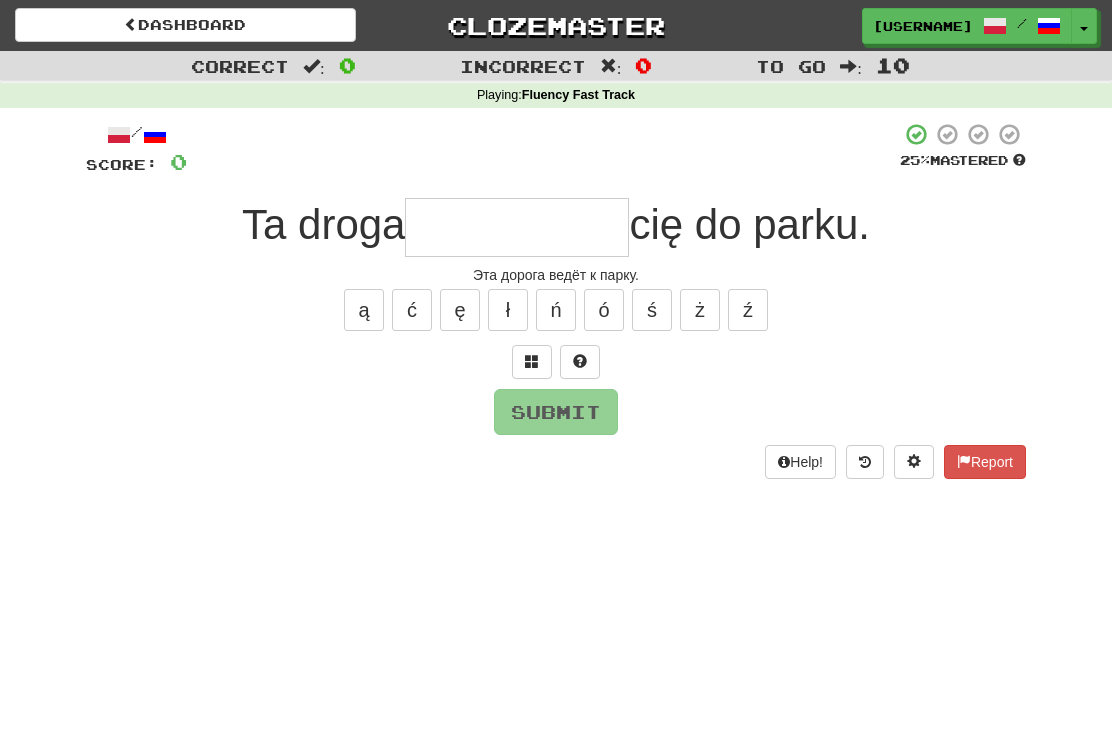 type on "*" 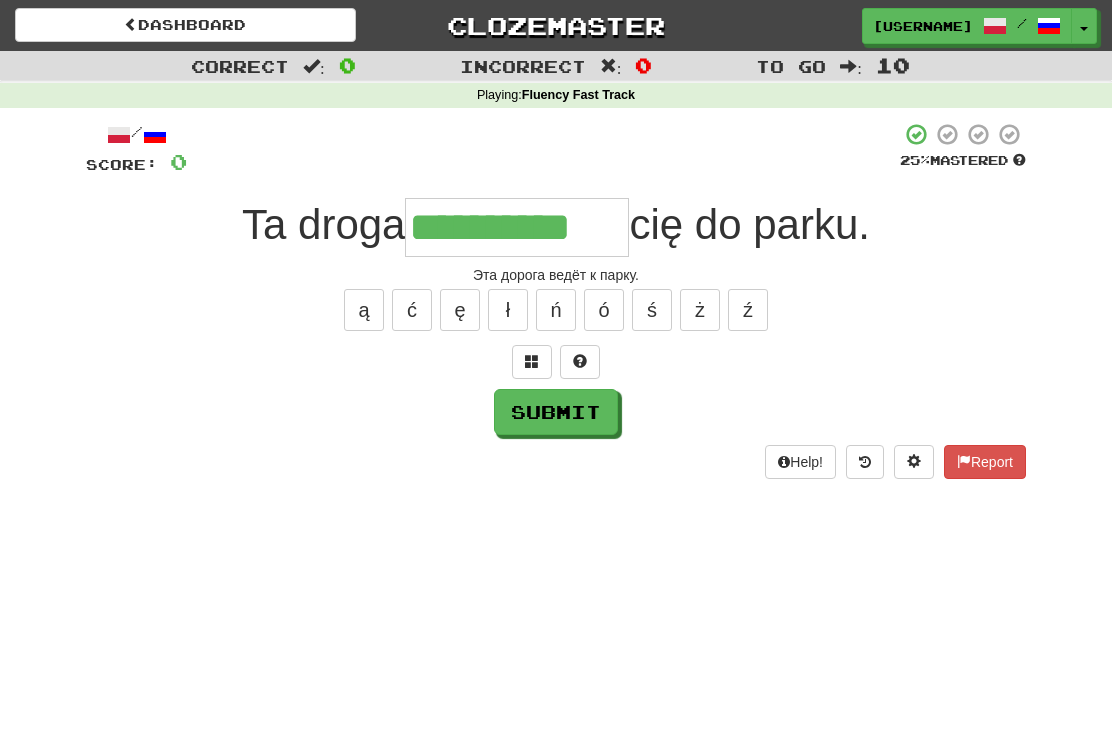 type on "**********" 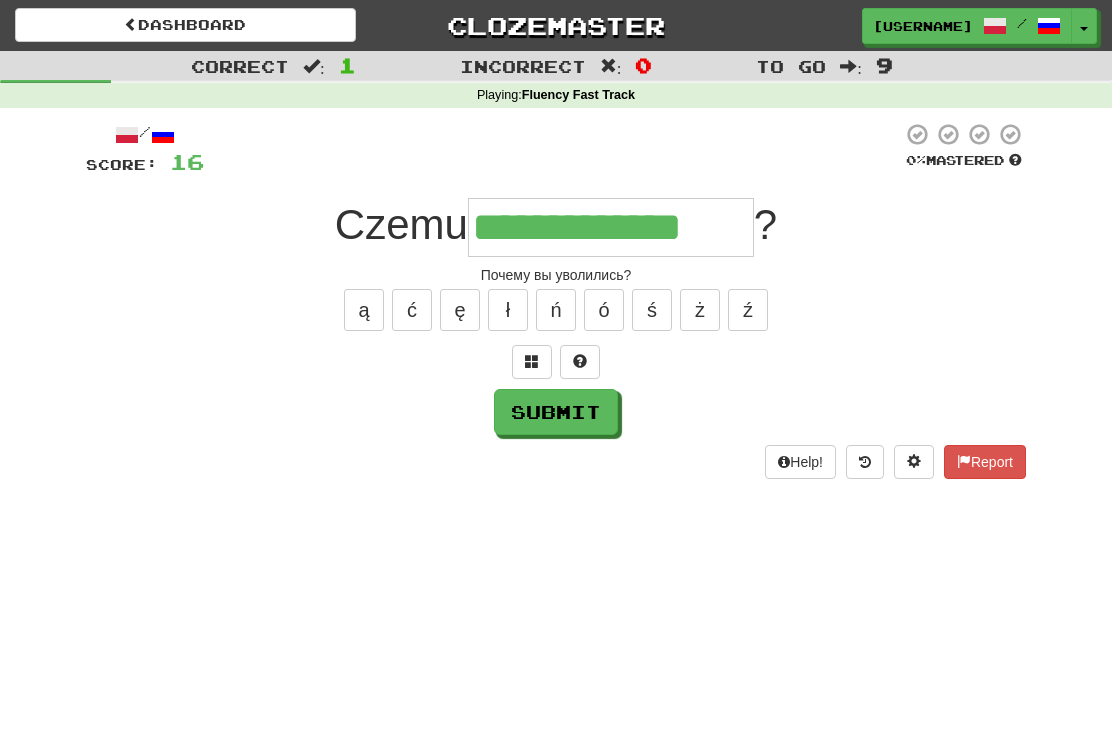 type on "**********" 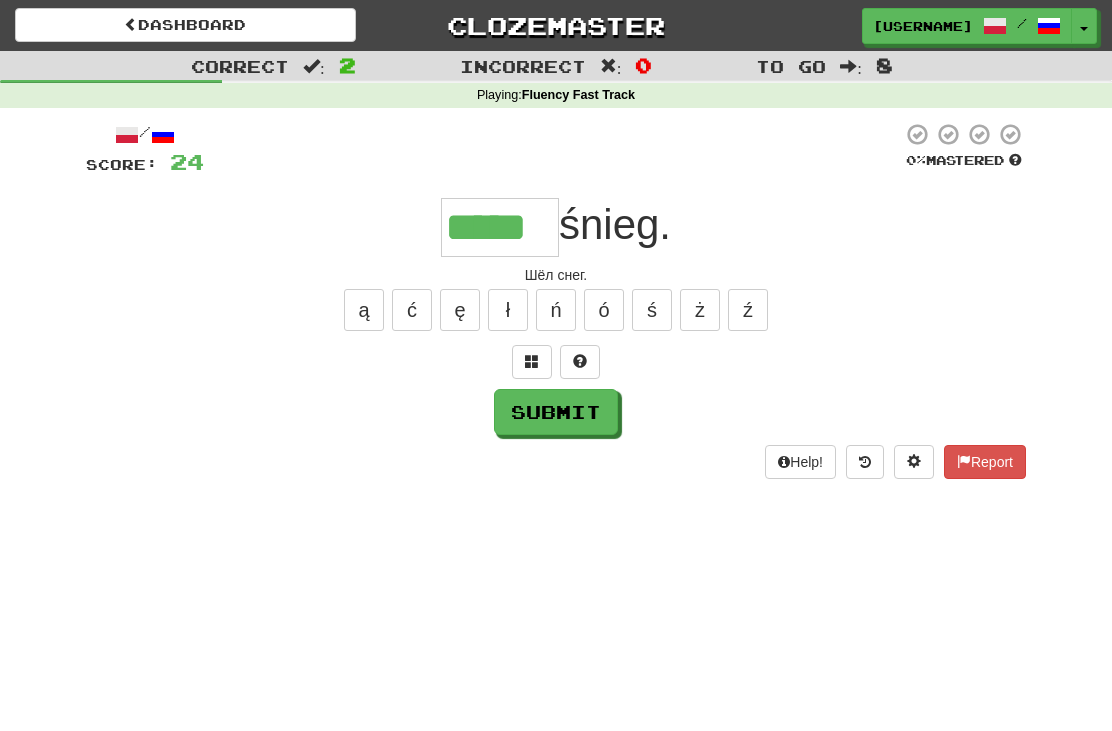 type on "*****" 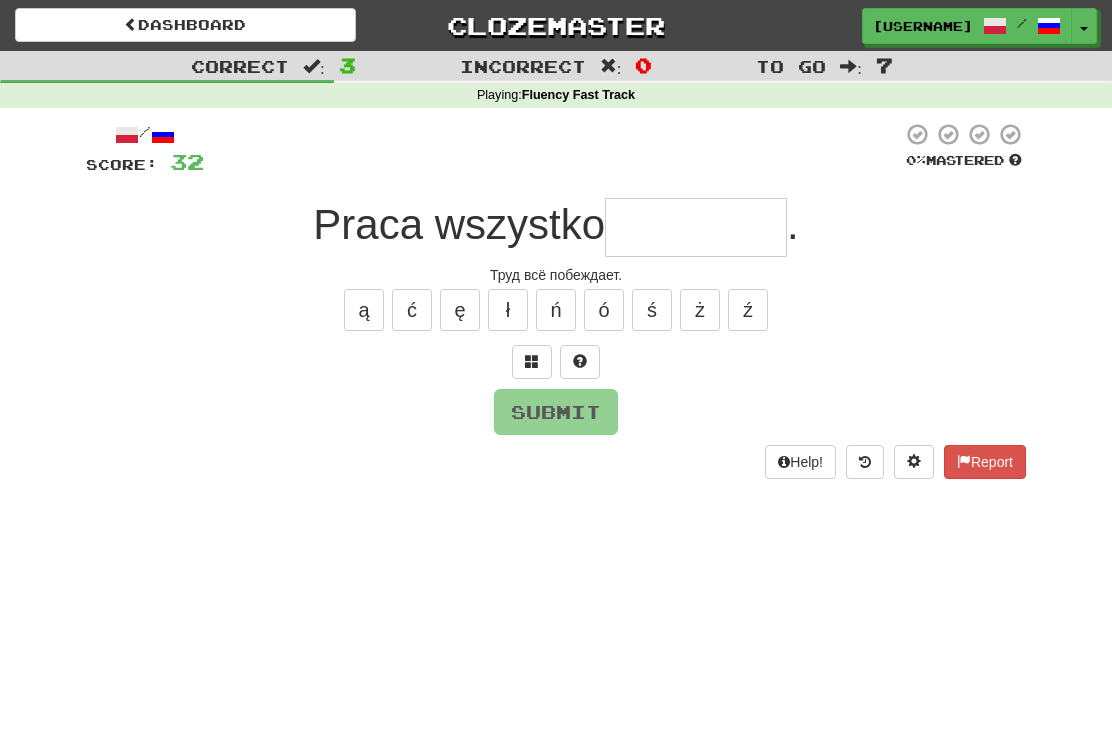 type on "*" 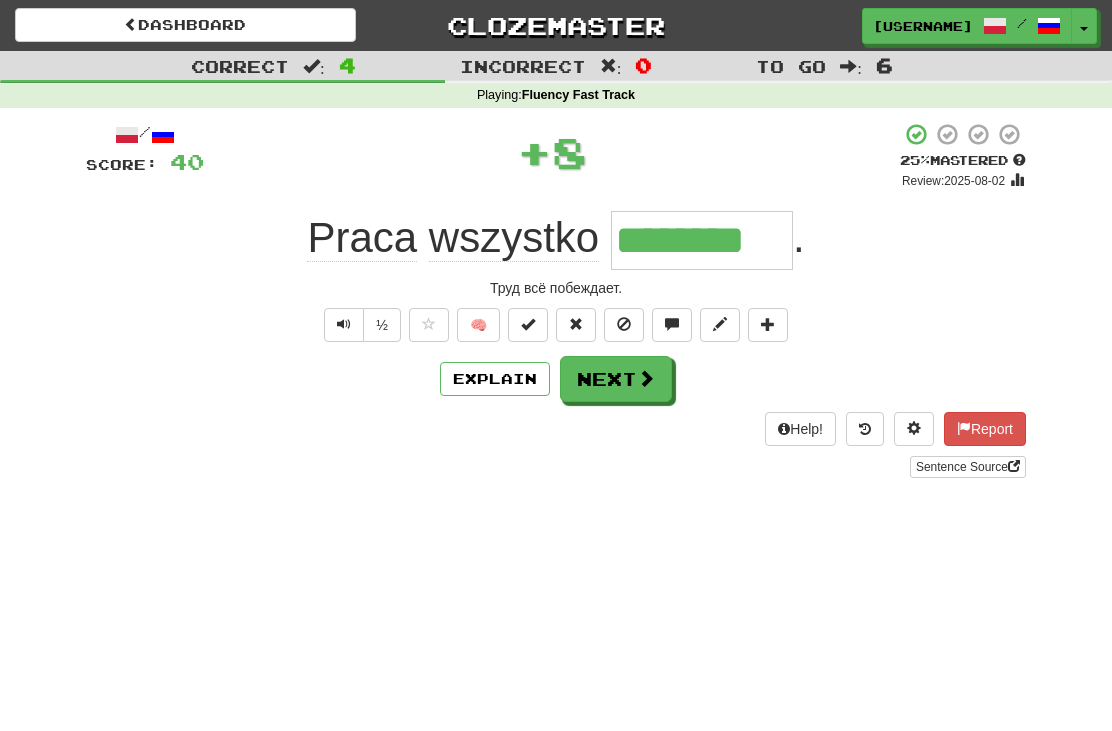 type on "********" 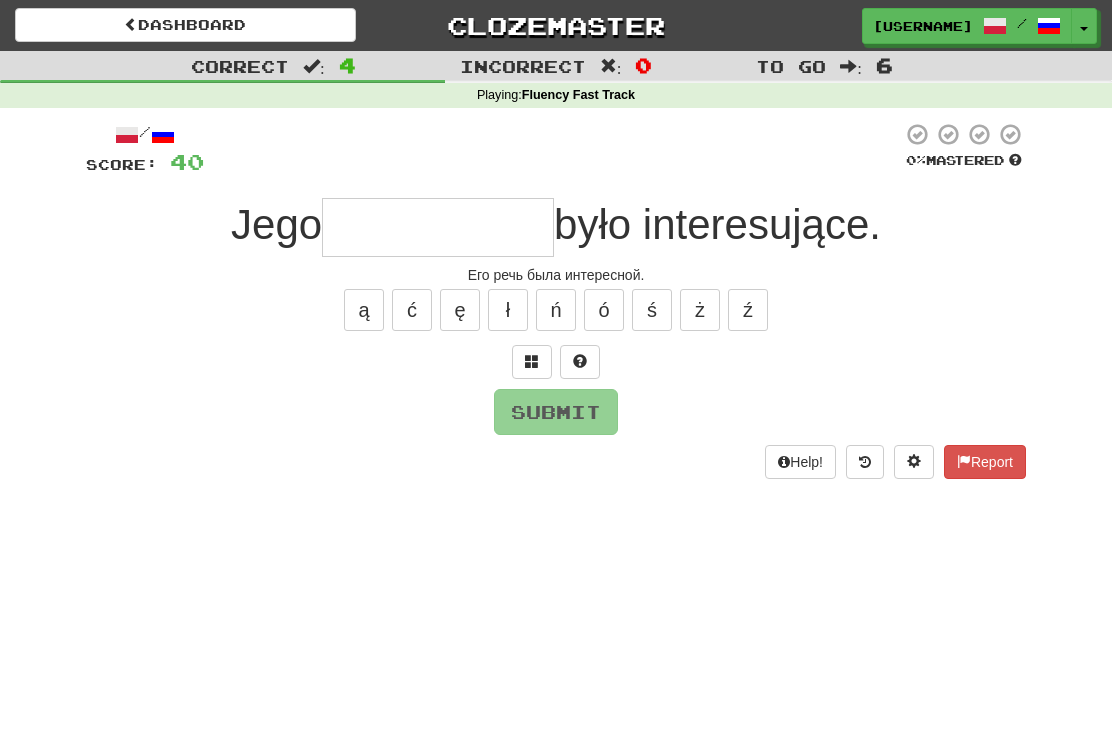 type on "*" 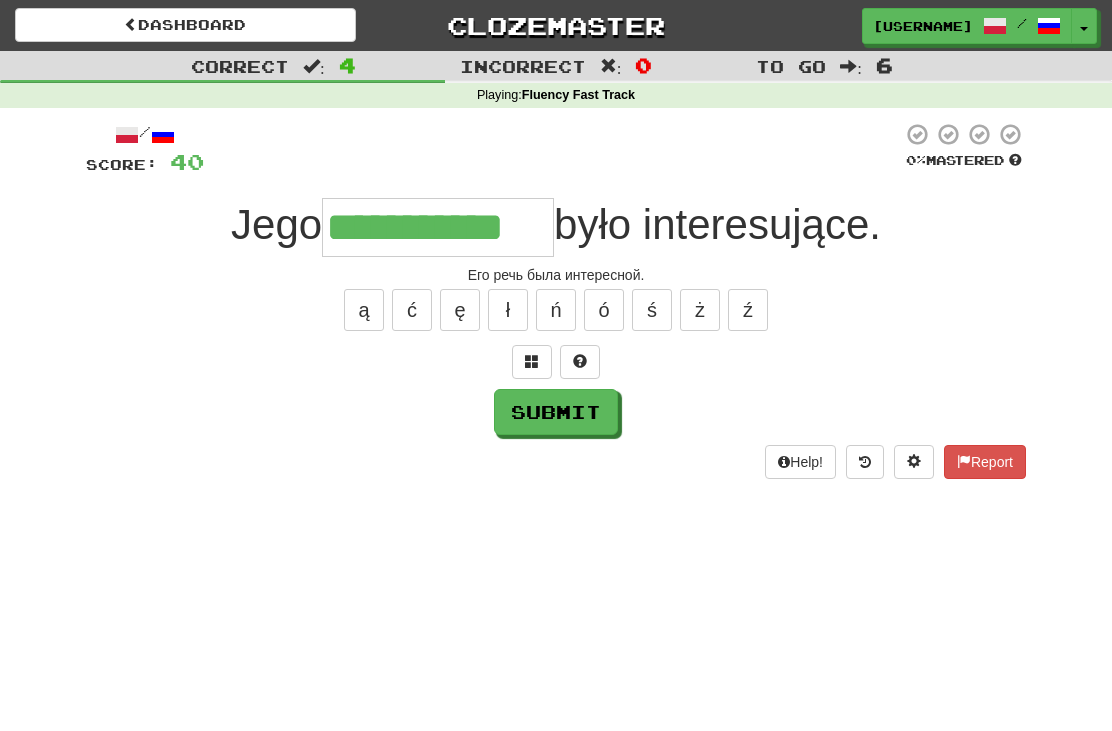 type on "**********" 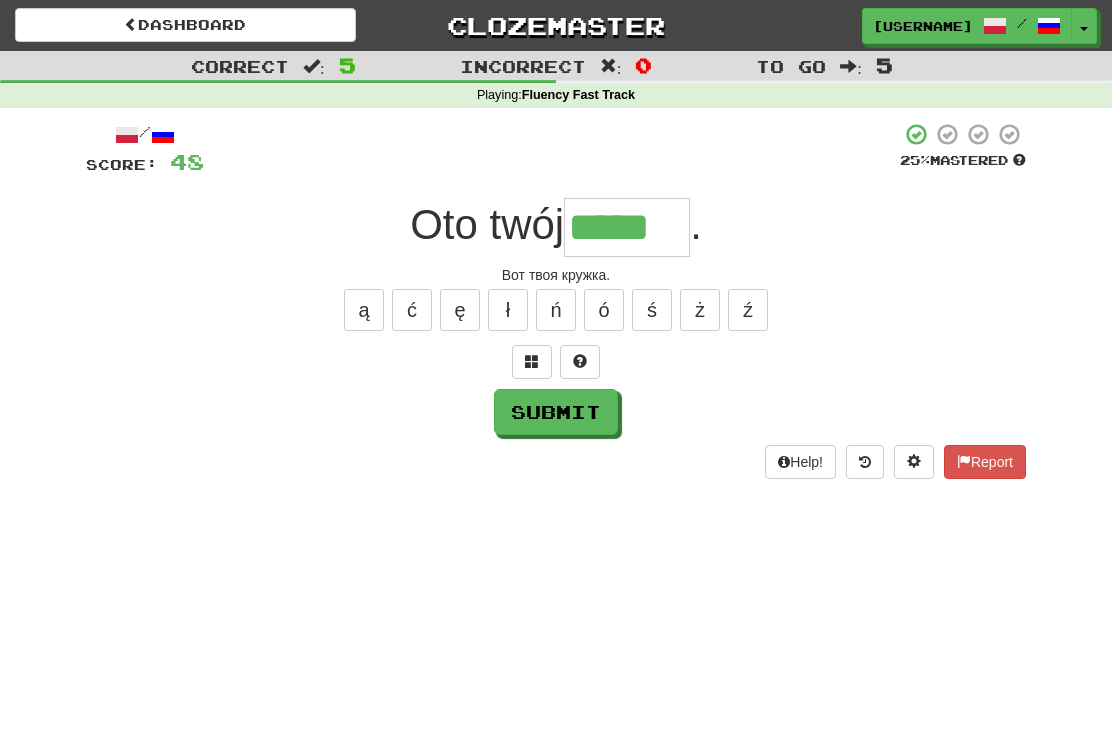 type on "*****" 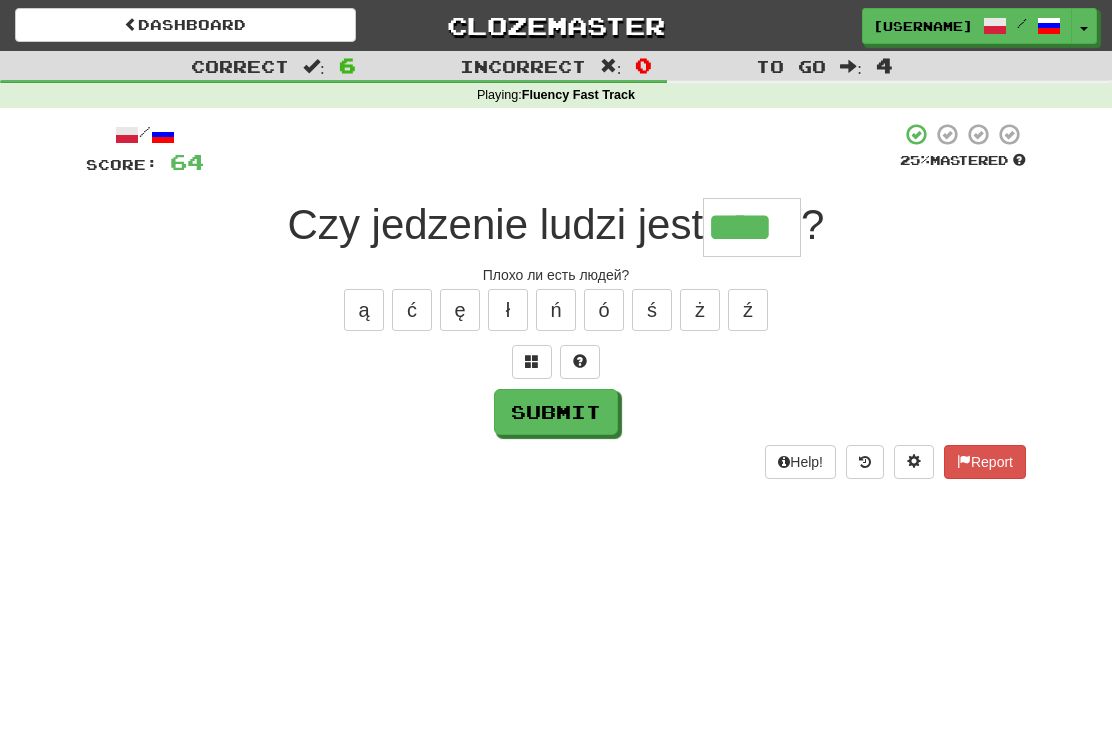 type on "****" 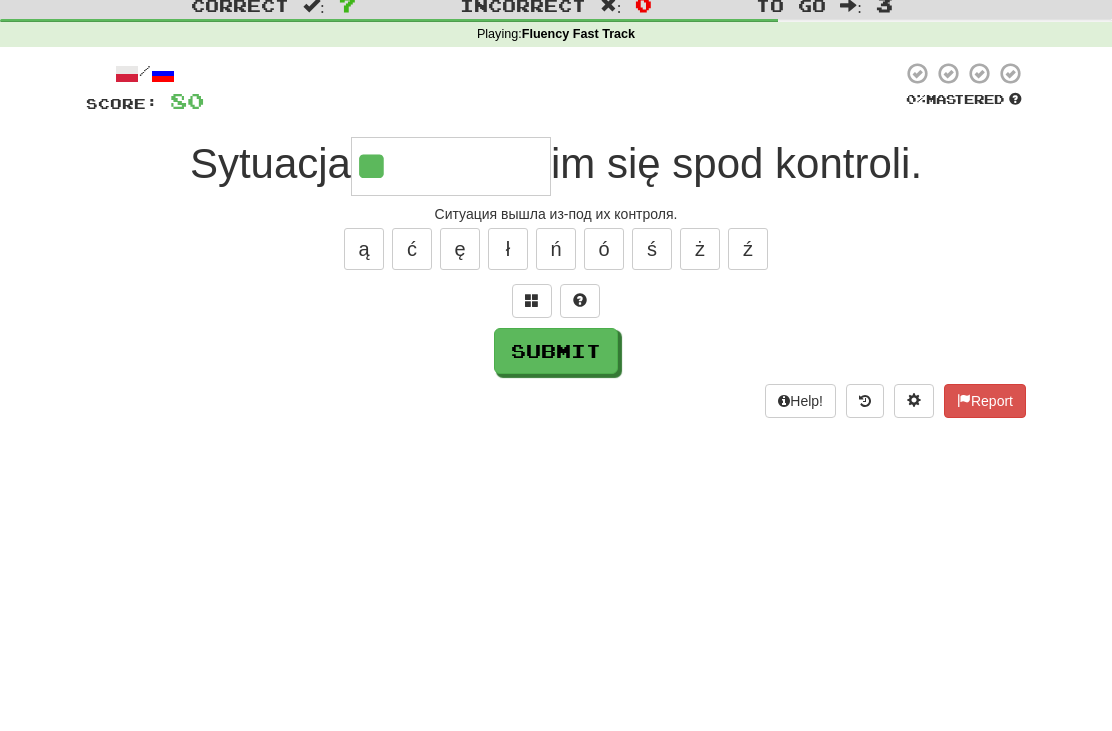 click at bounding box center [532, 361] 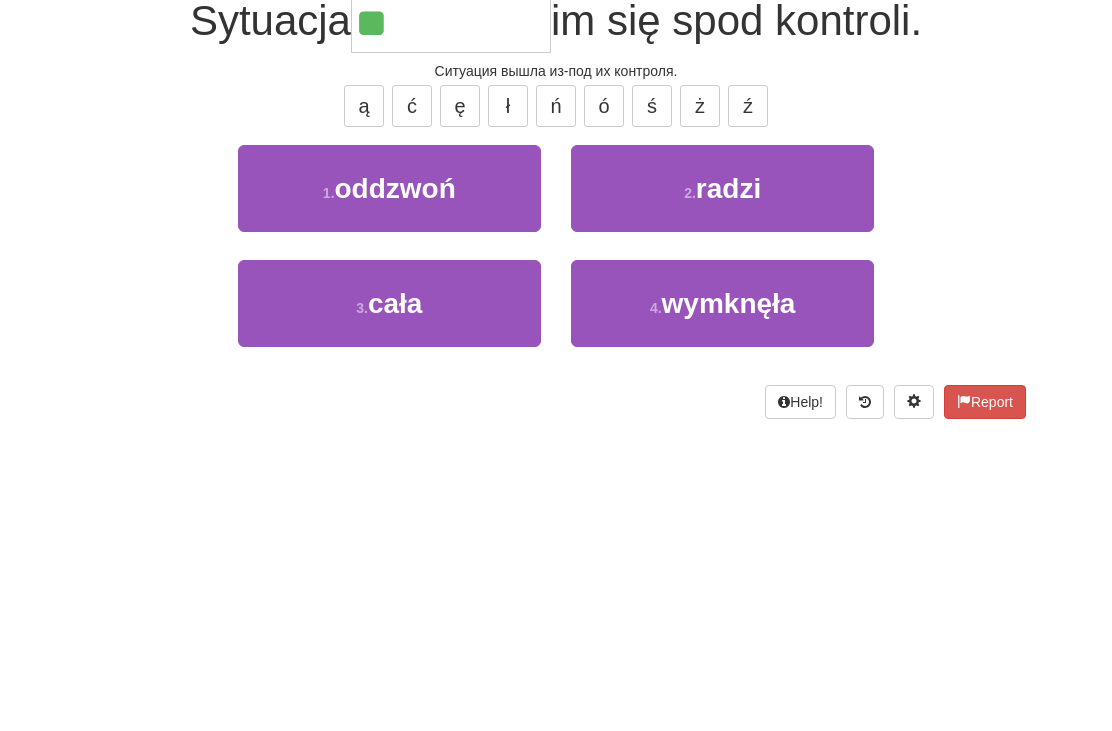 click on "wymknęła" at bounding box center [729, 507] 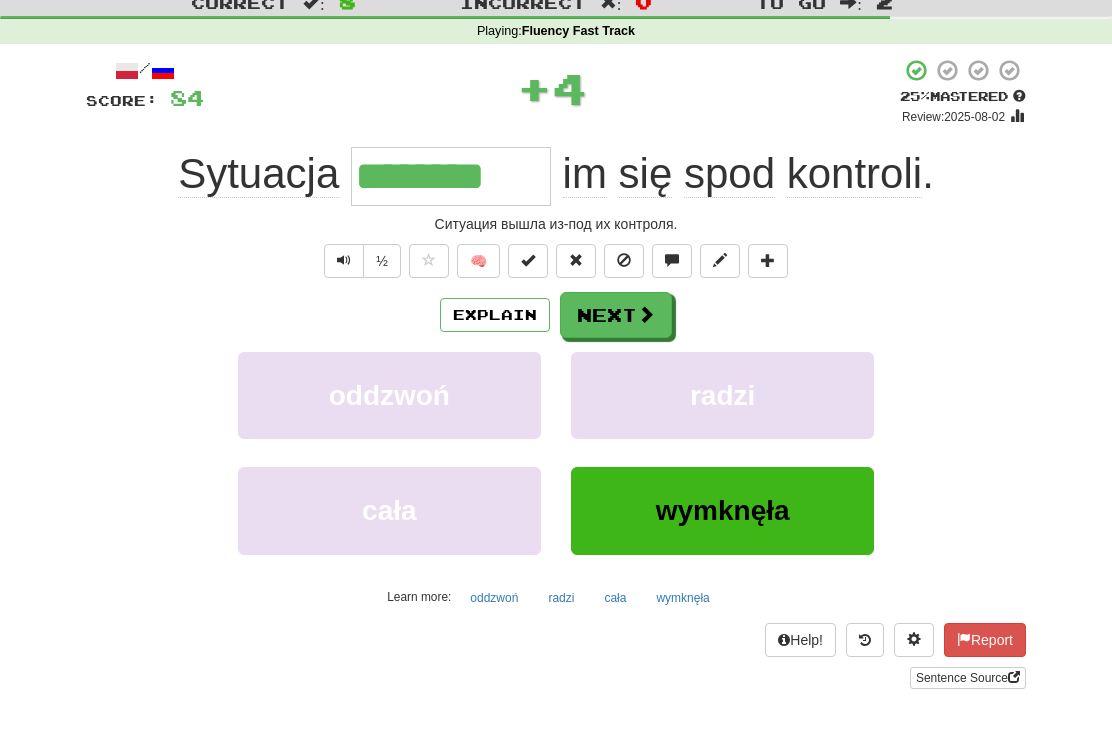 scroll, scrollTop: 0, scrollLeft: 0, axis: both 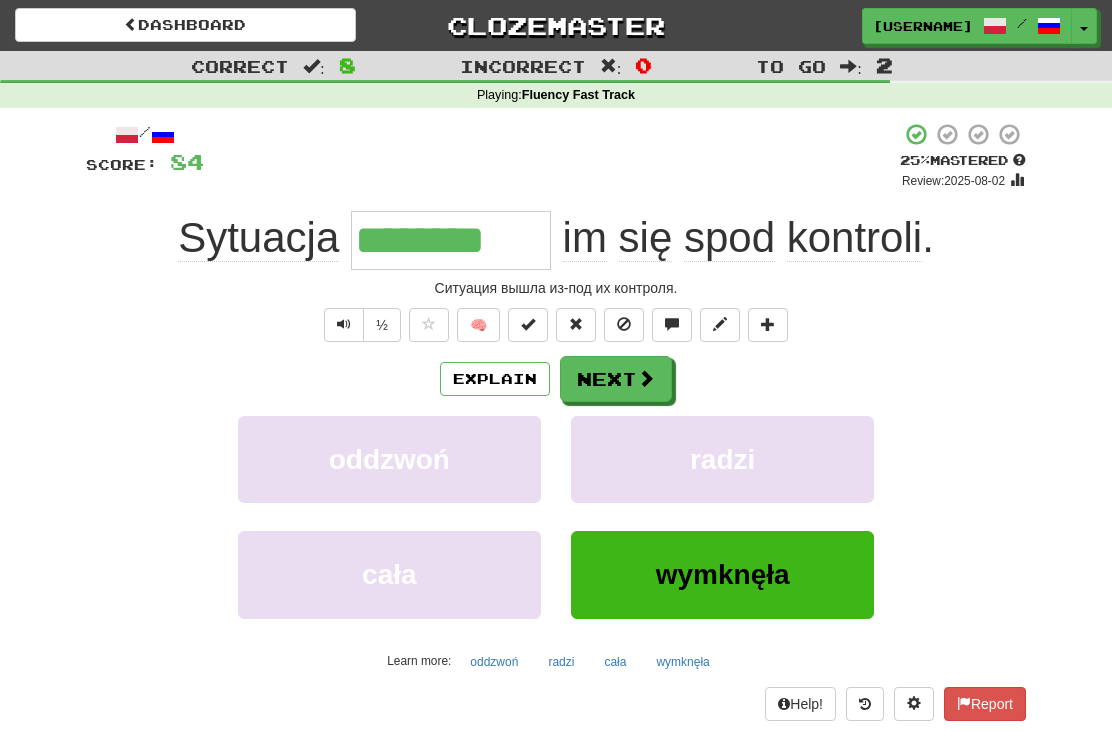 click on "Next" at bounding box center [616, 379] 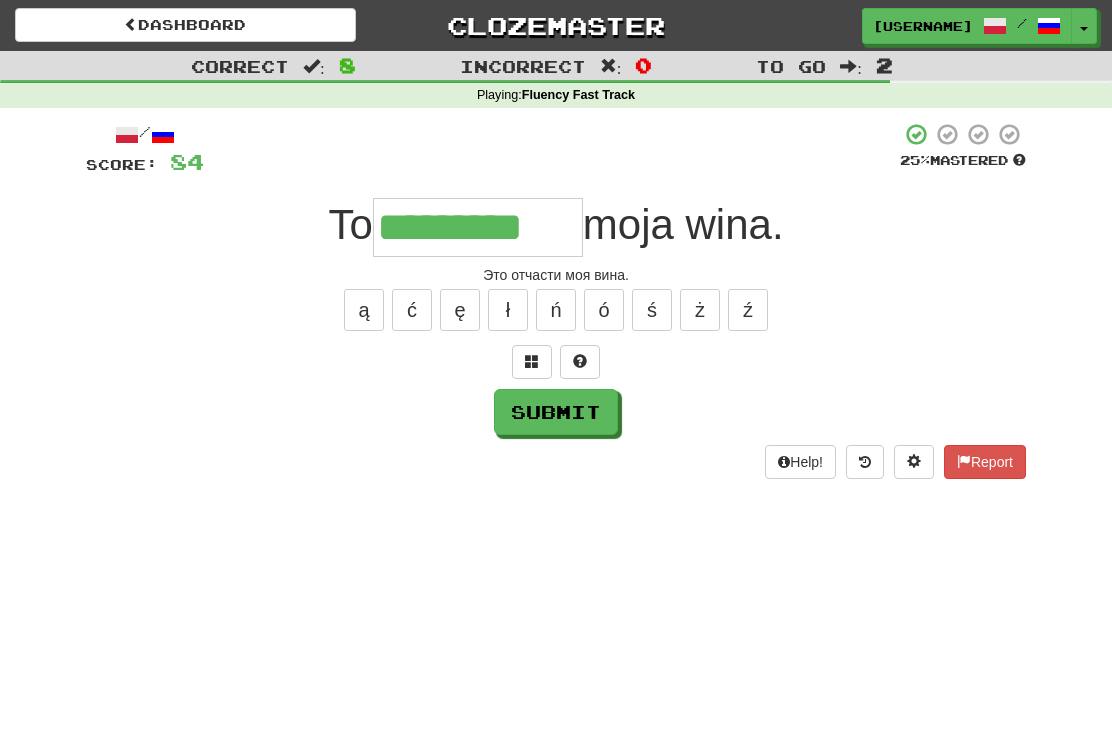 type on "*********" 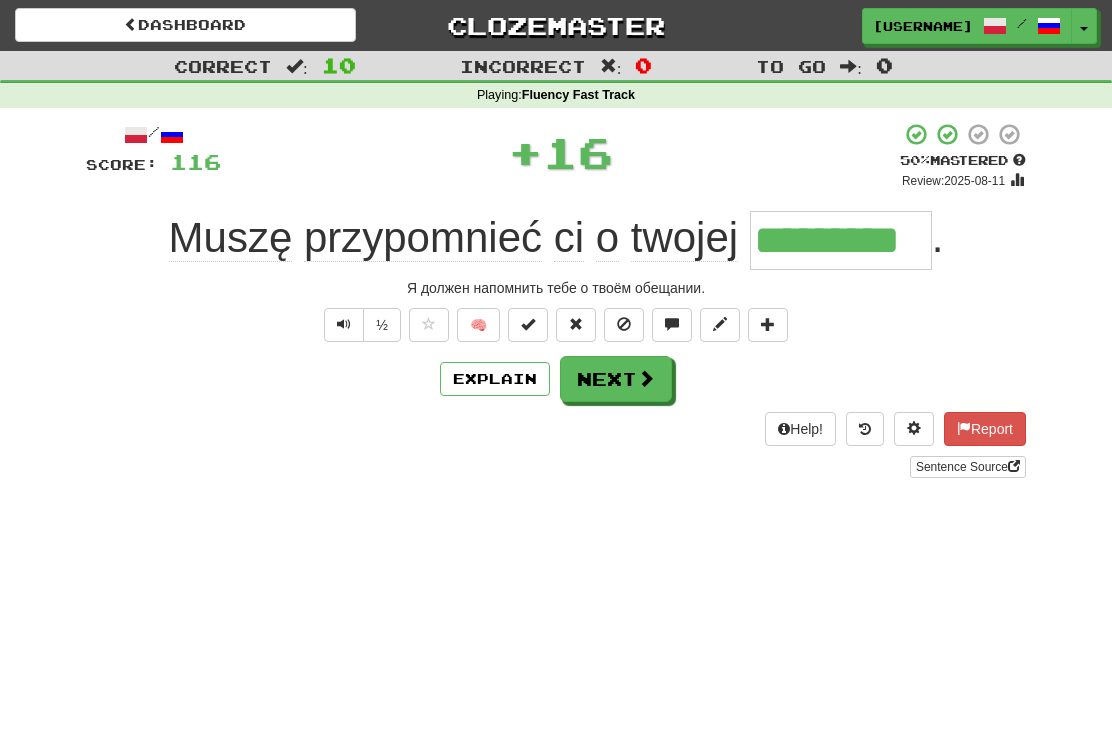 type on "*********" 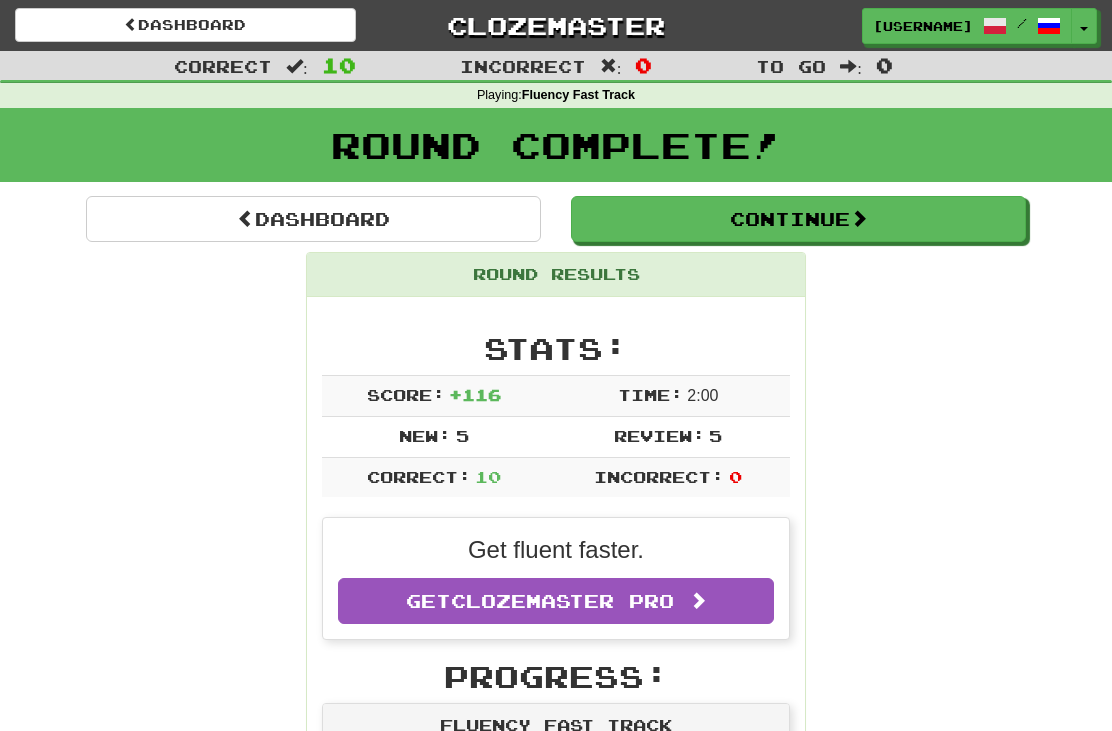click on "Continue" at bounding box center [798, 219] 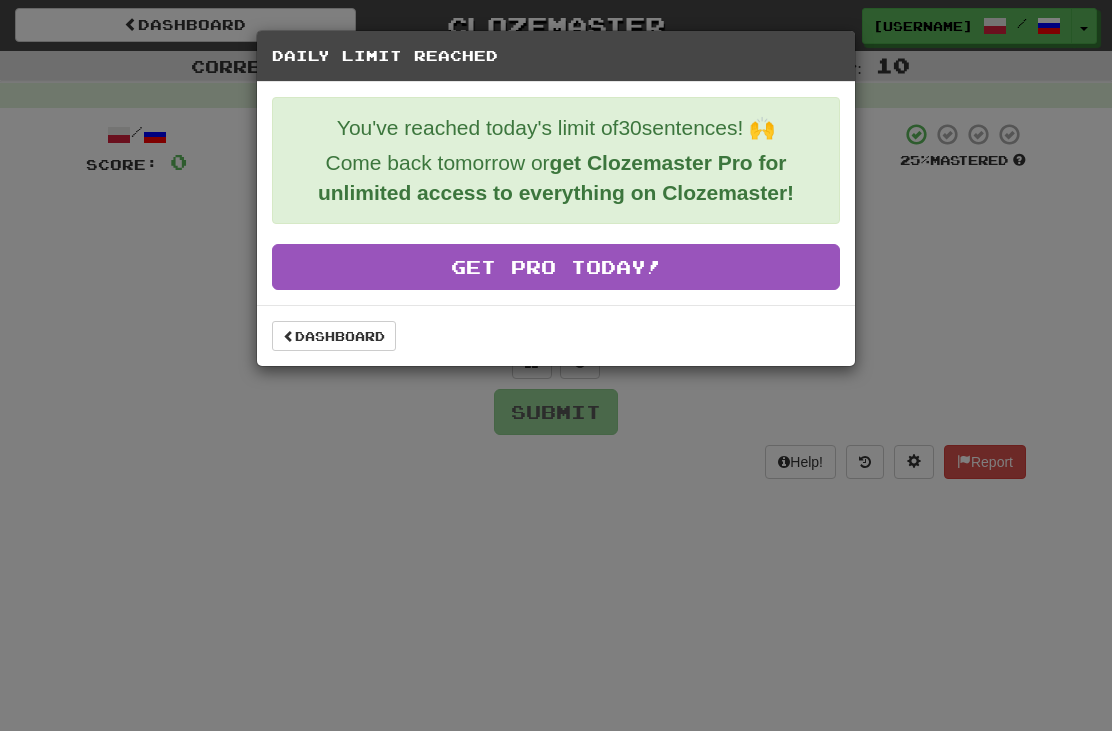 click on "Dashboard" at bounding box center (334, 336) 